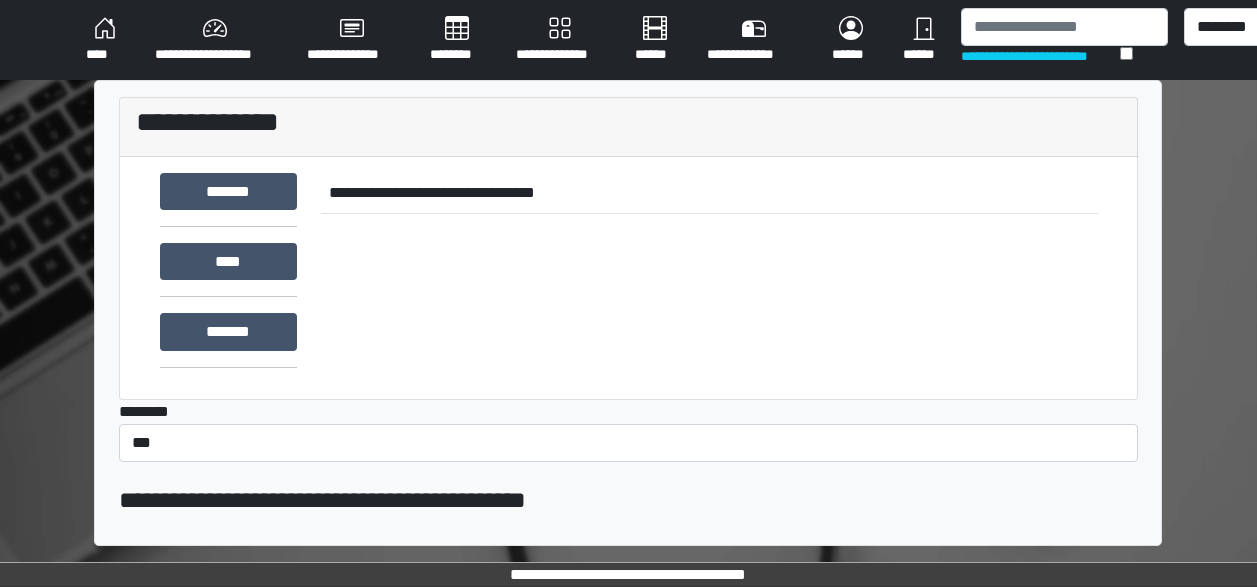 scroll, scrollTop: 0, scrollLeft: 0, axis: both 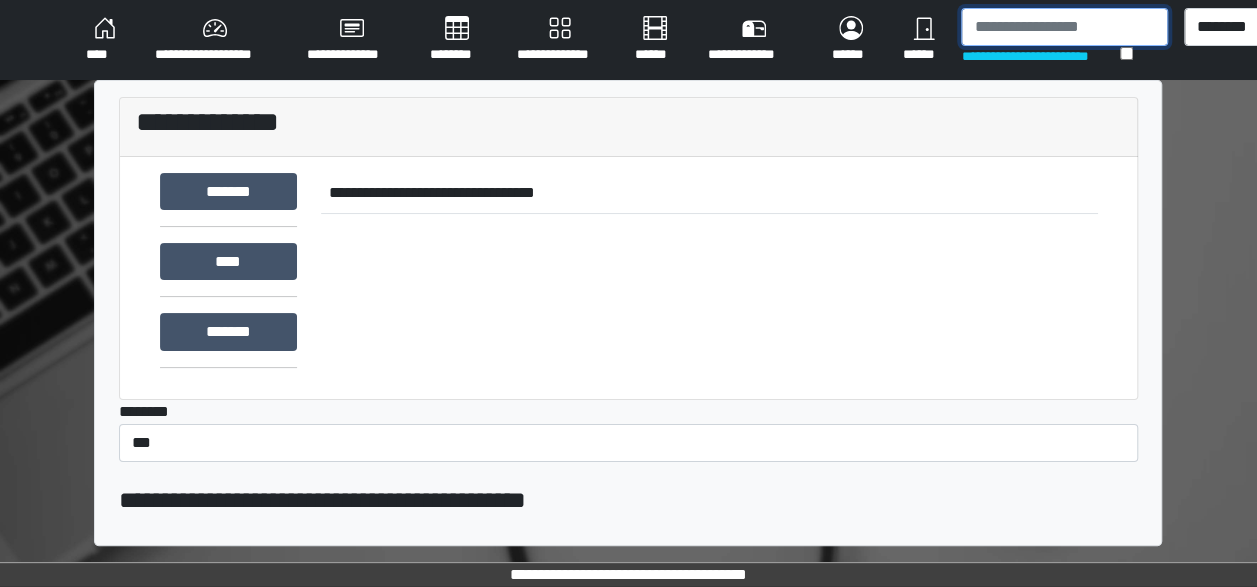 click at bounding box center (1064, 27) 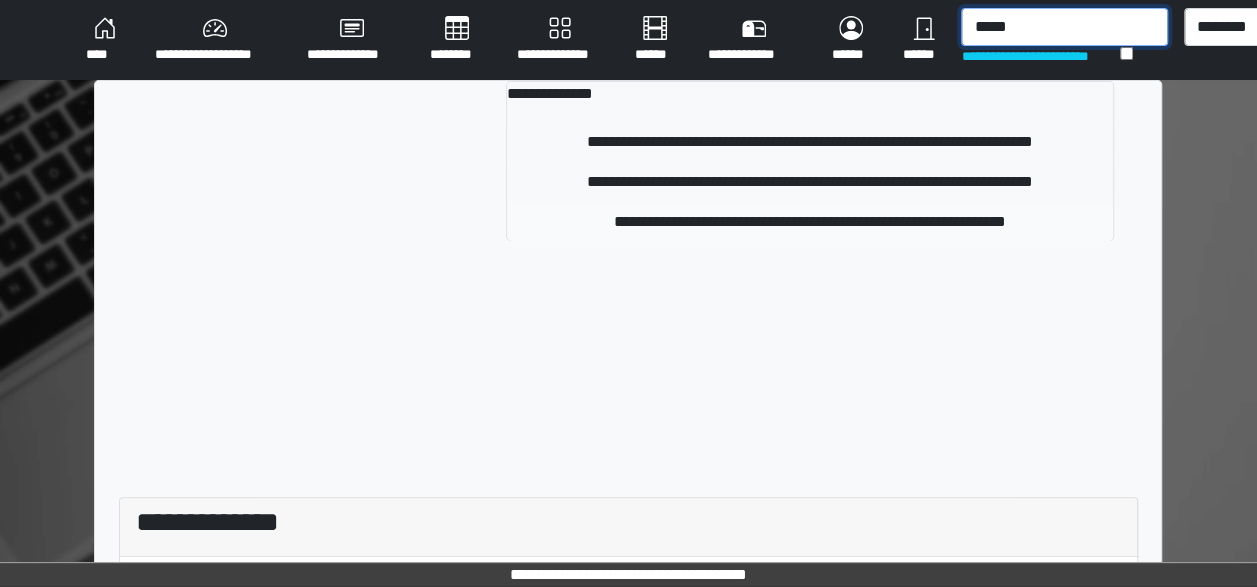 type on "*****" 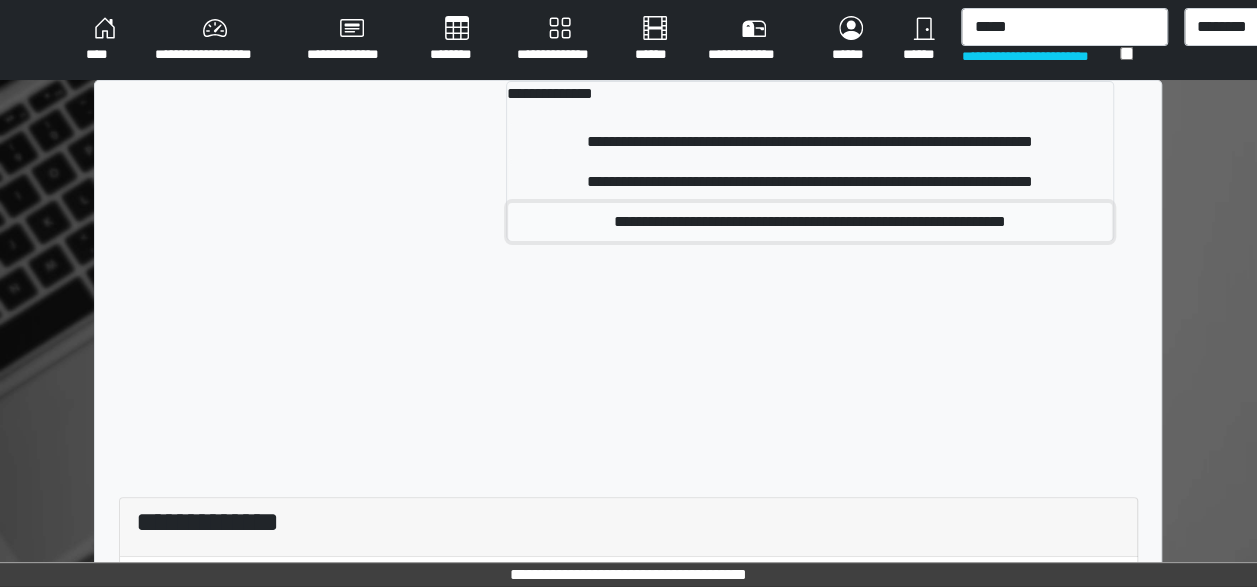 click on "**********" at bounding box center [810, 222] 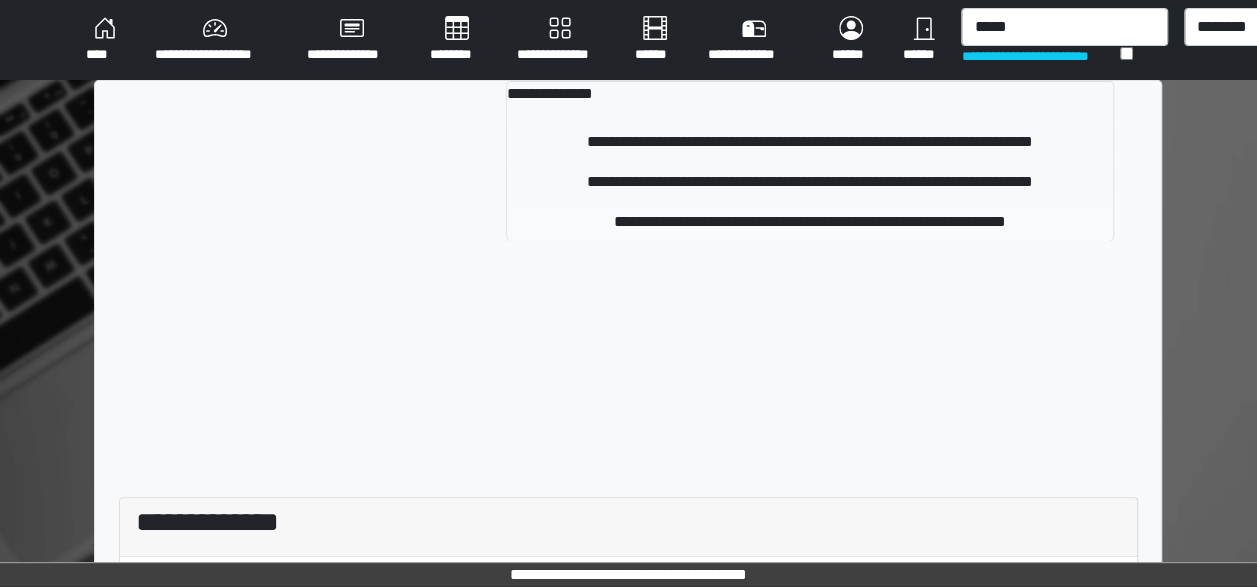 type 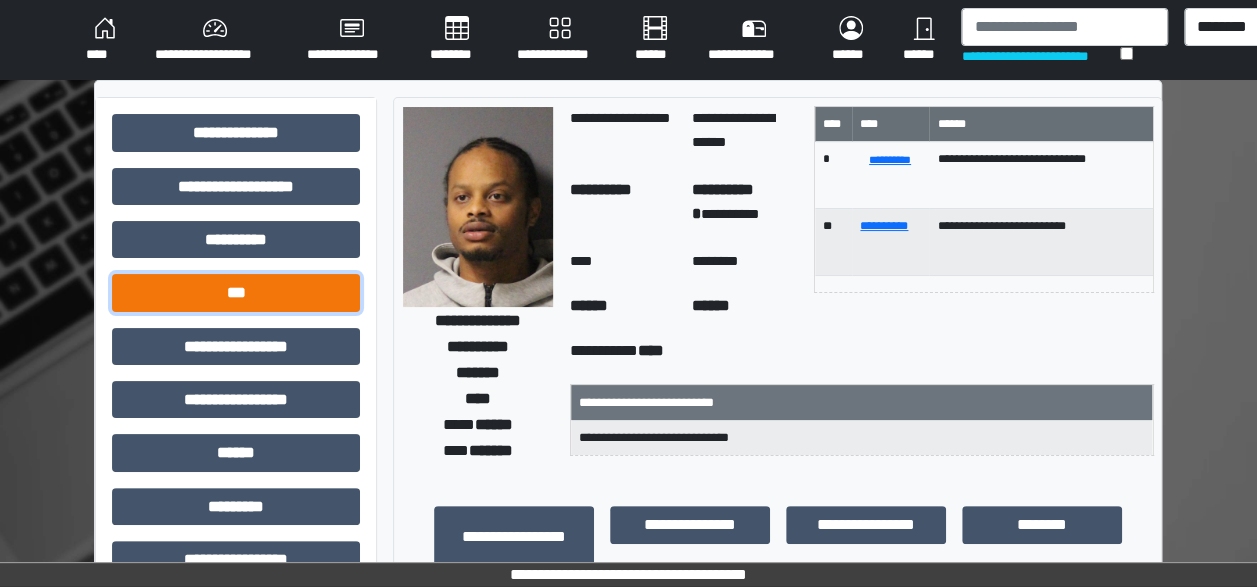 click on "***" at bounding box center [236, 292] 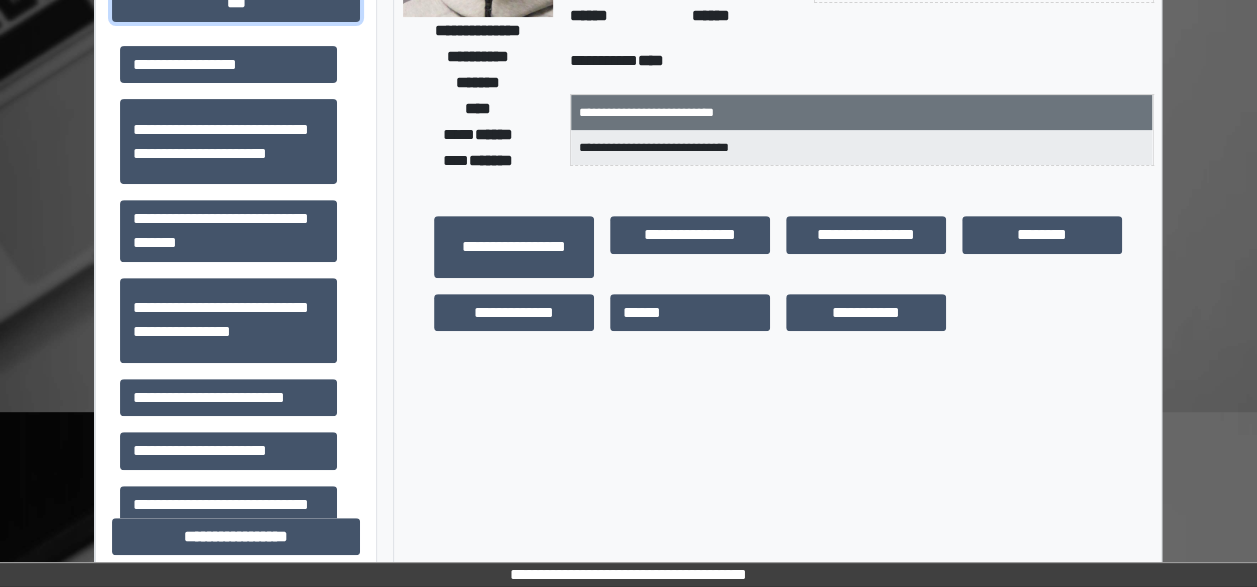 scroll, scrollTop: 294, scrollLeft: 0, axis: vertical 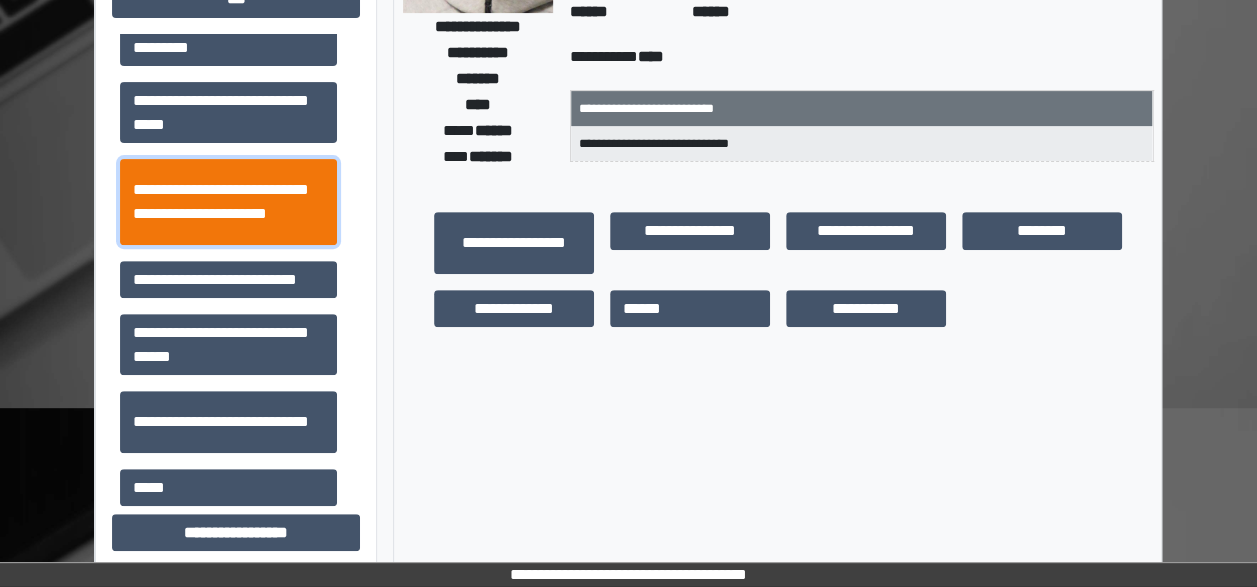 click on "**********" at bounding box center (228, 201) 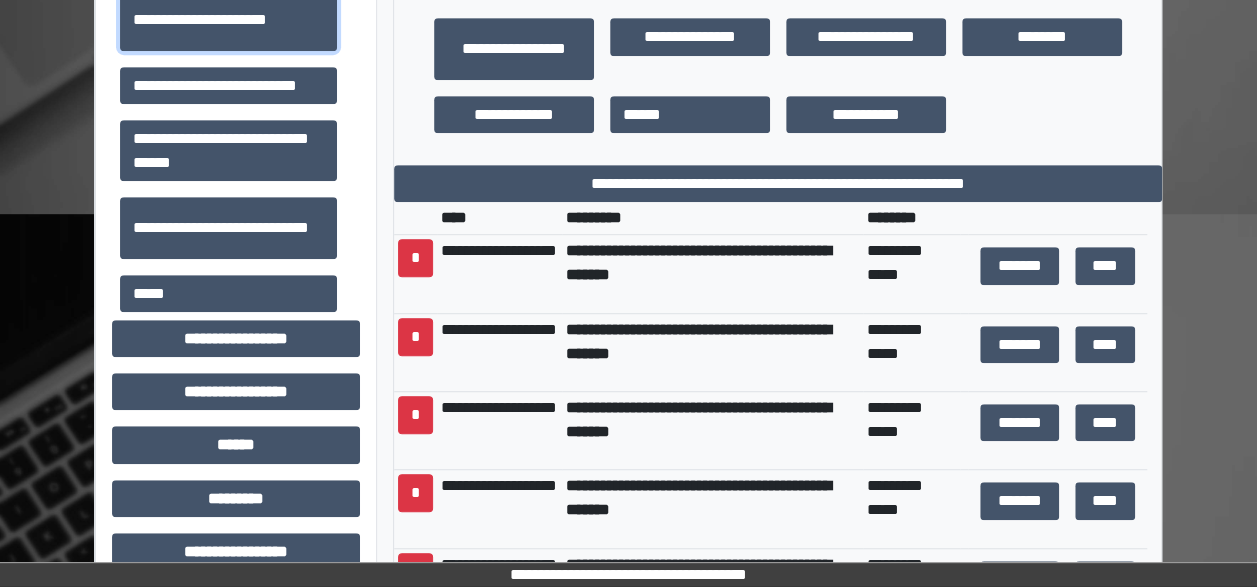 scroll, scrollTop: 543, scrollLeft: 0, axis: vertical 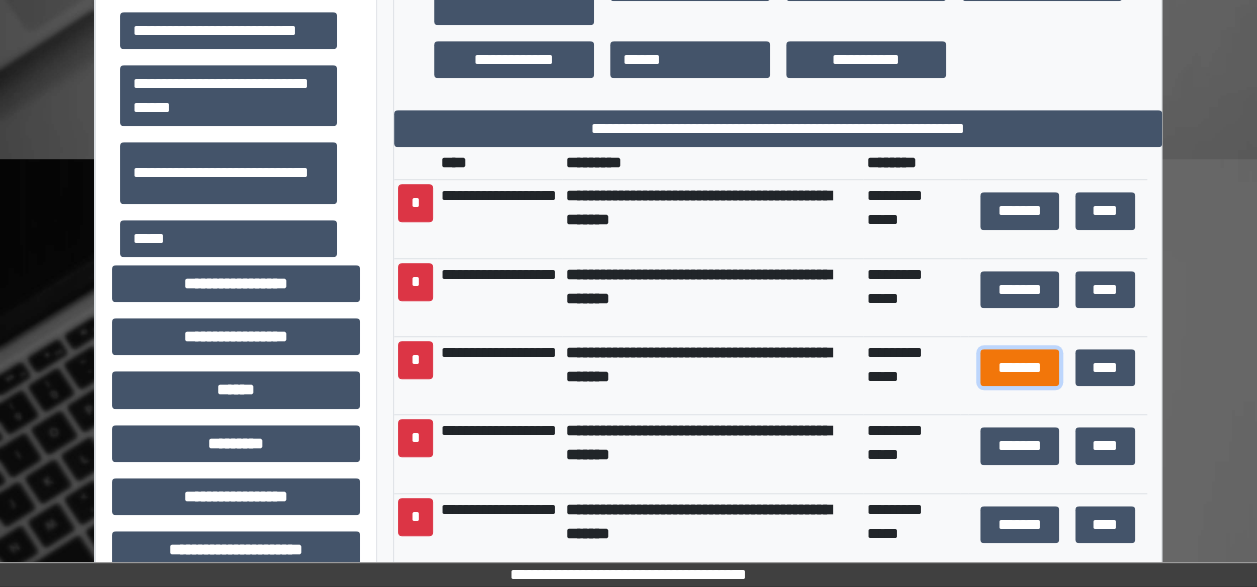 click on "*******" at bounding box center (1020, 367) 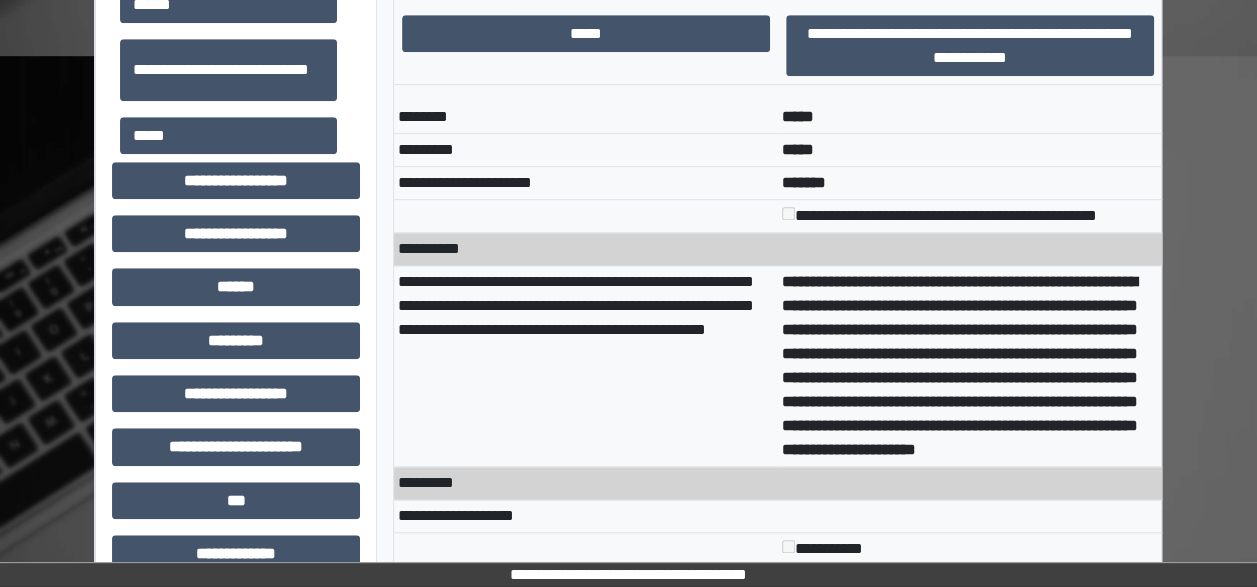 scroll, scrollTop: 652, scrollLeft: 0, axis: vertical 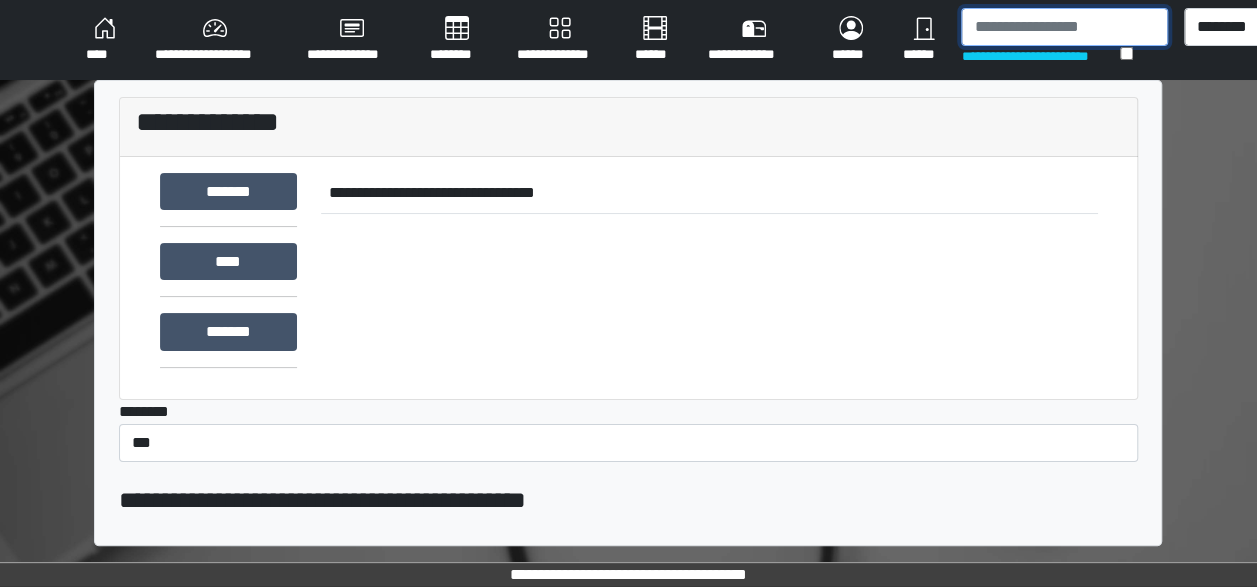 click at bounding box center (1064, 27) 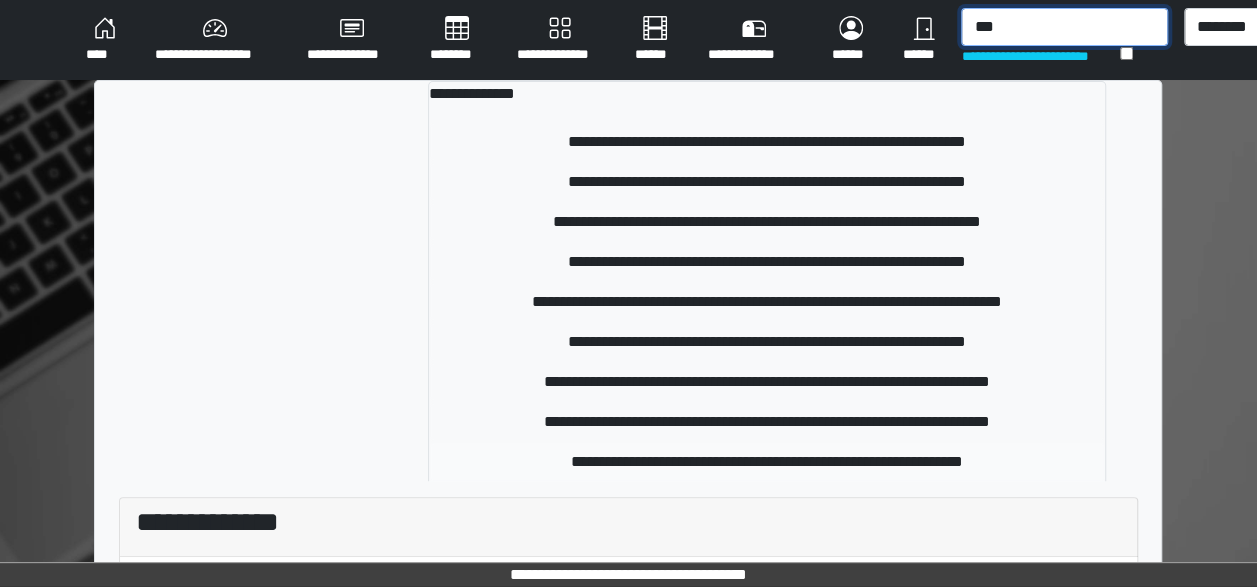 type on "***" 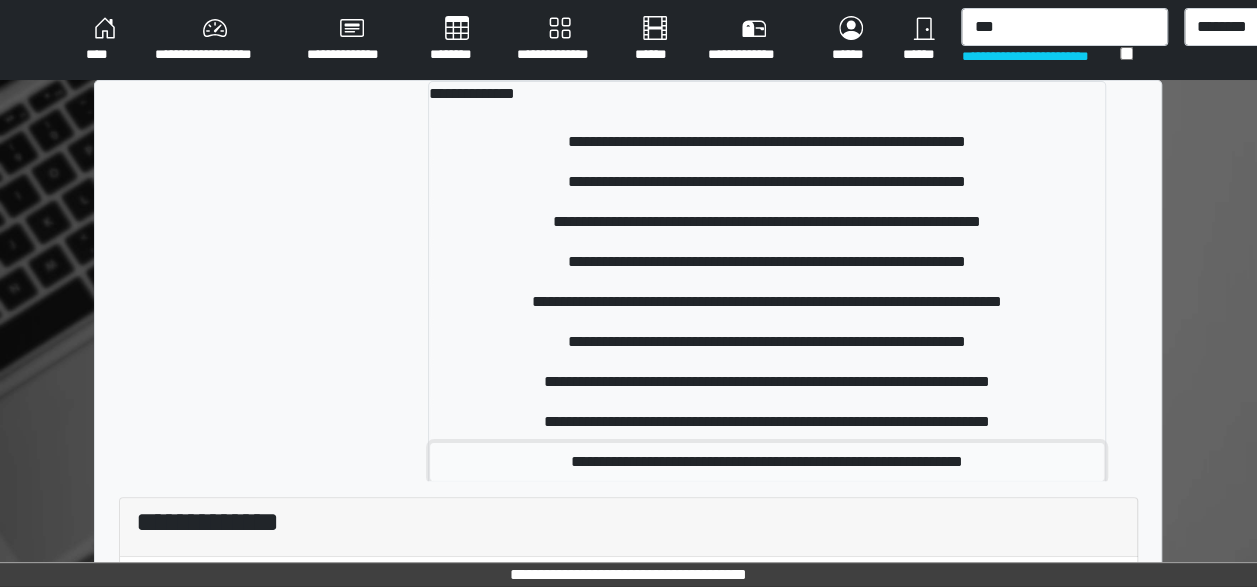 click on "**********" at bounding box center (767, 462) 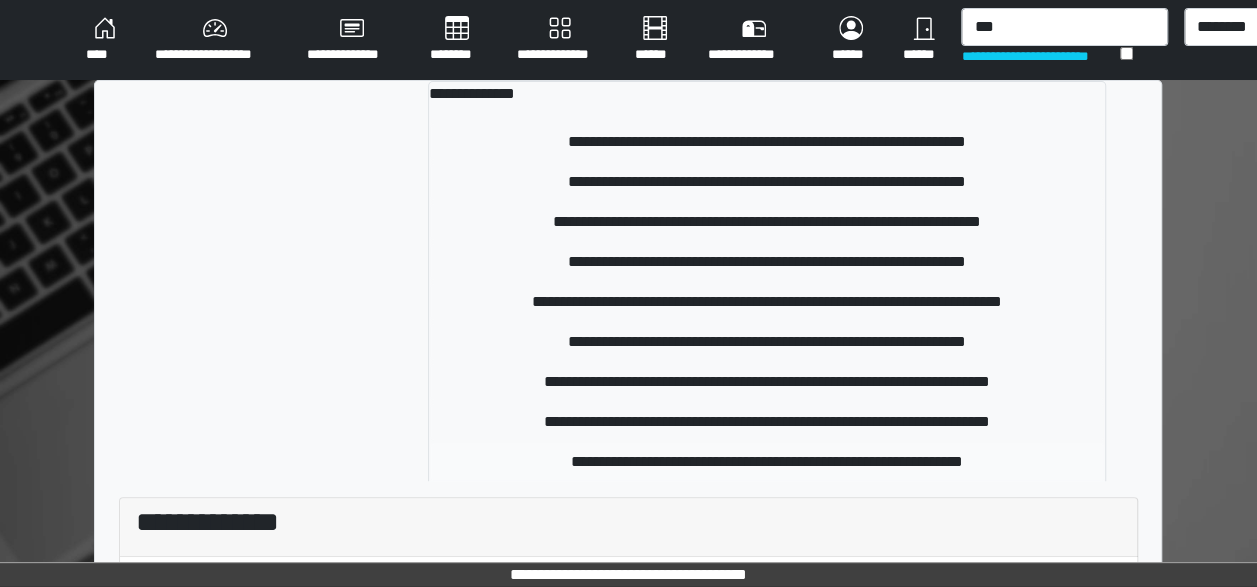 type 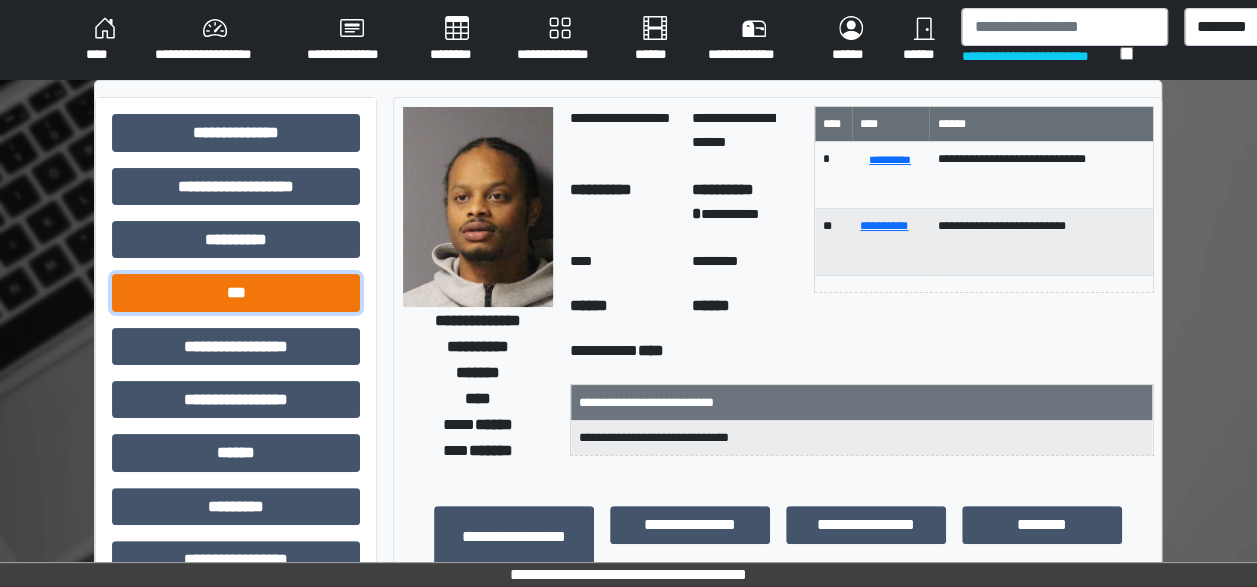 click on "***" at bounding box center [236, 292] 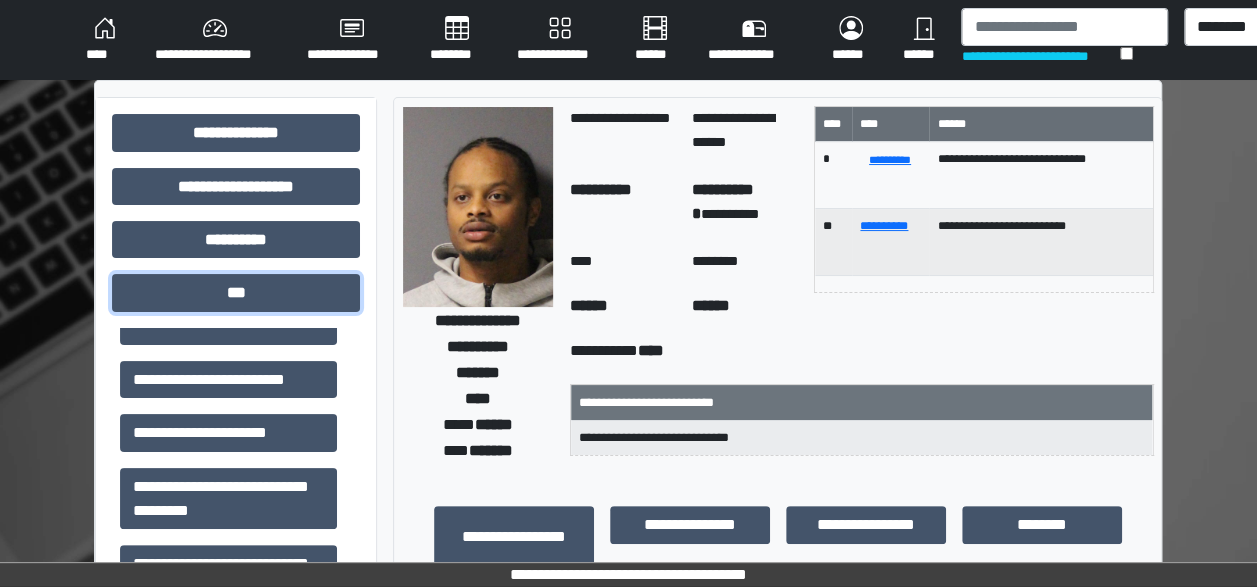 scroll, scrollTop: 310, scrollLeft: 0, axis: vertical 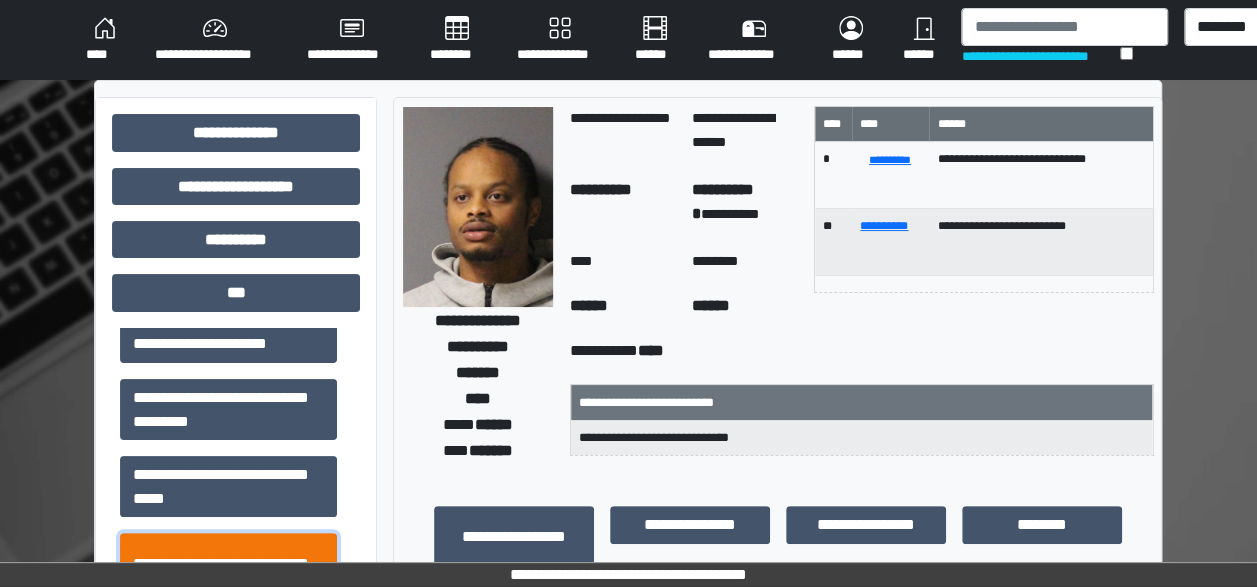 click on "**********" at bounding box center [228, 575] 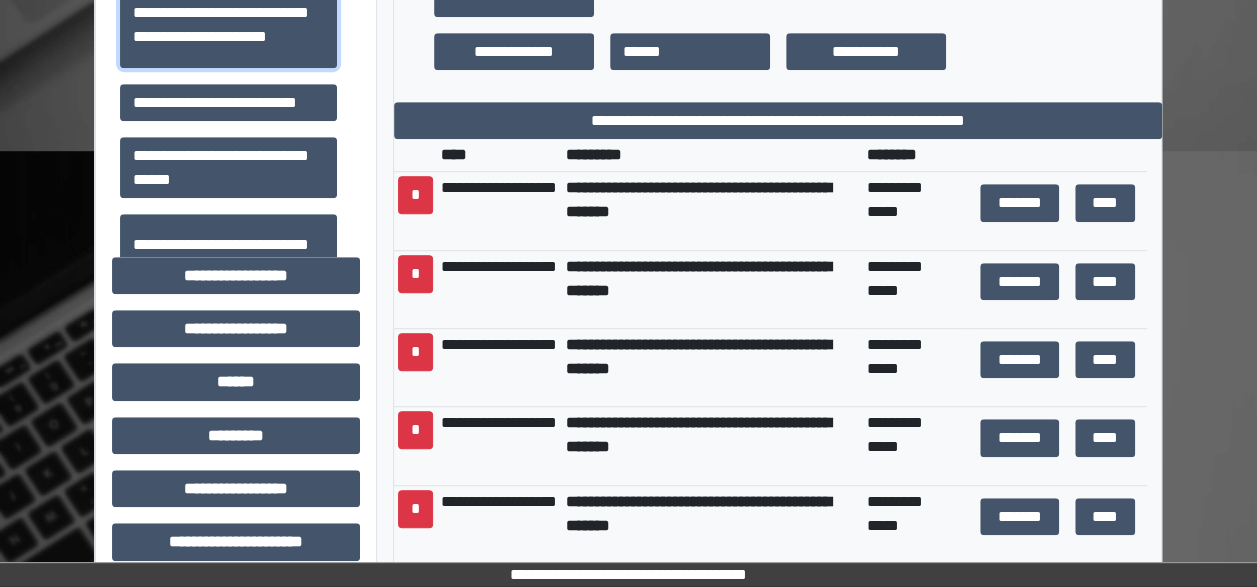 scroll, scrollTop: 555, scrollLeft: 0, axis: vertical 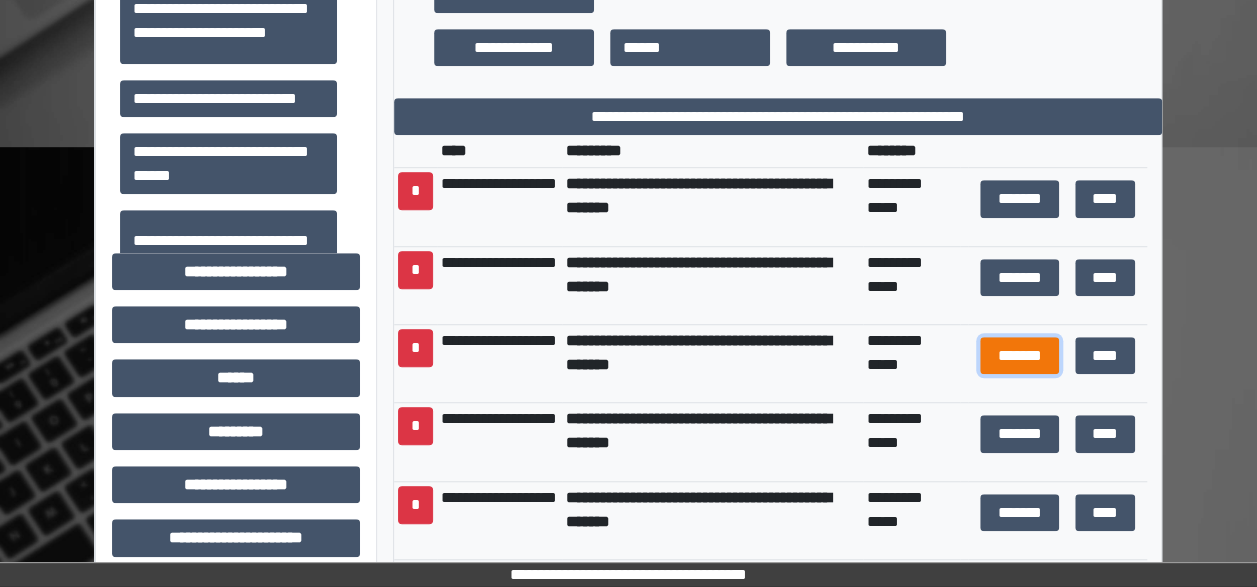 click on "*******" at bounding box center (1020, 355) 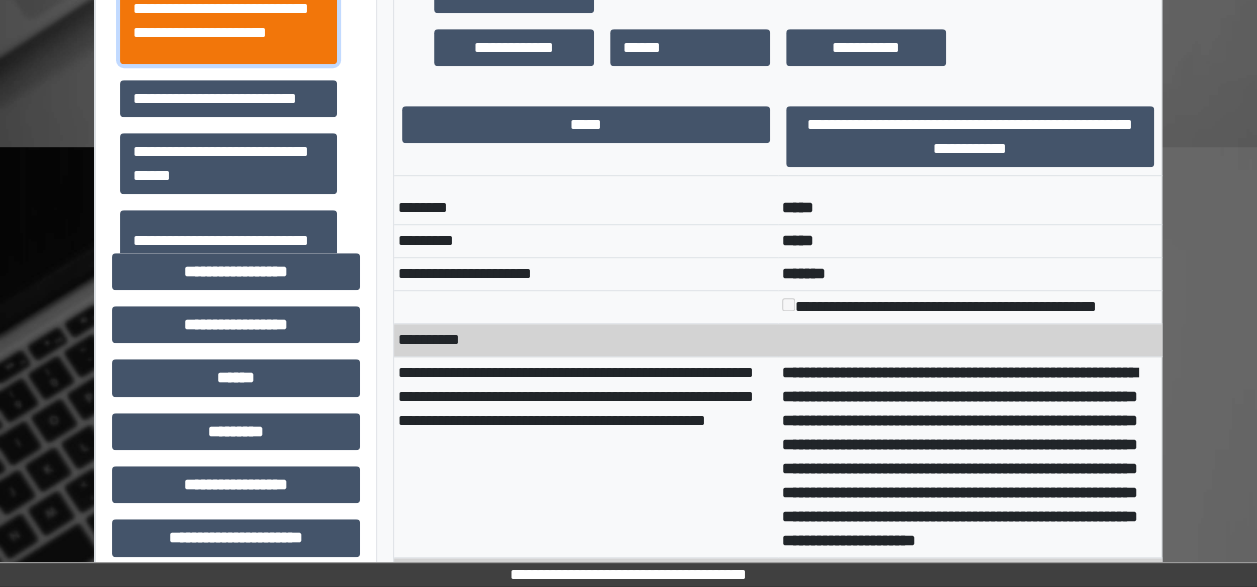 click on "**********" at bounding box center [228, 20] 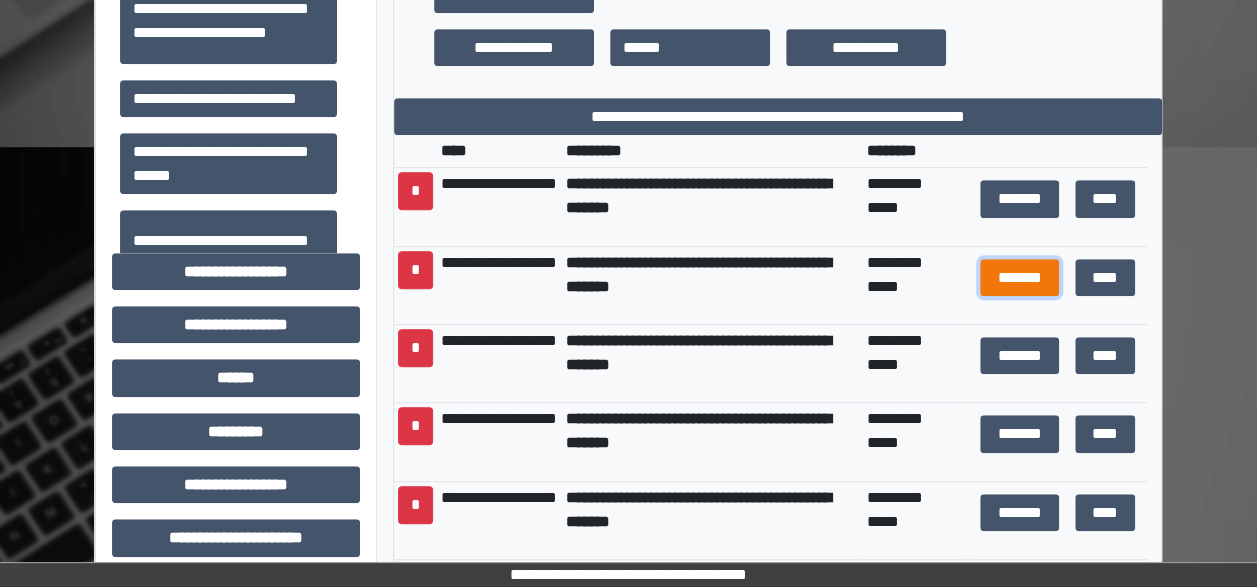 click on "*******" at bounding box center [1020, 277] 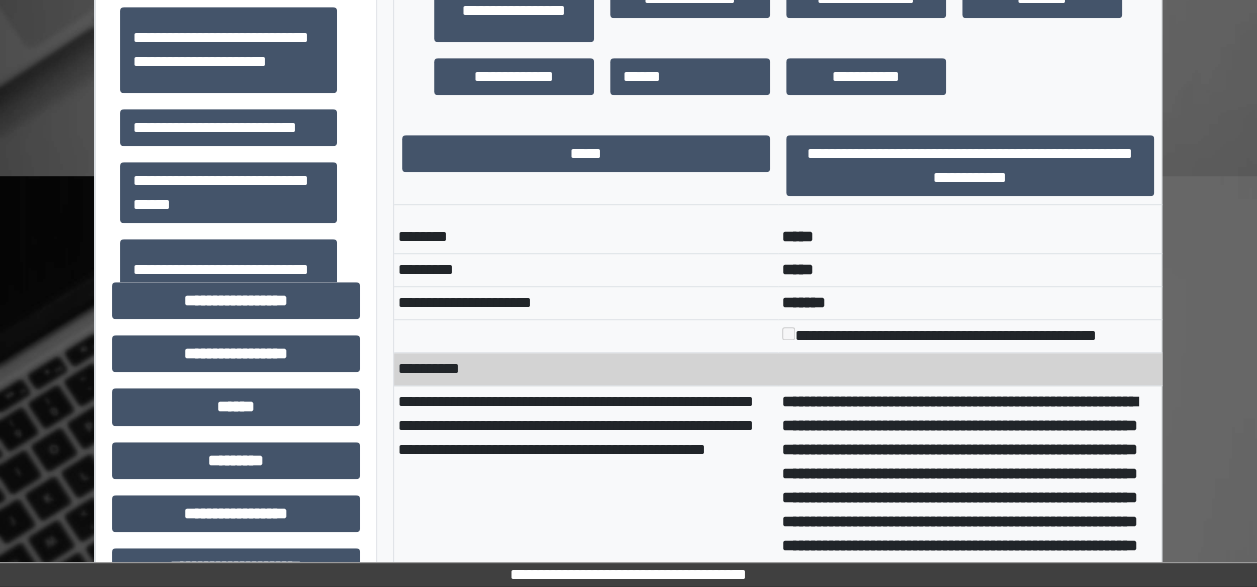 scroll, scrollTop: 994, scrollLeft: 0, axis: vertical 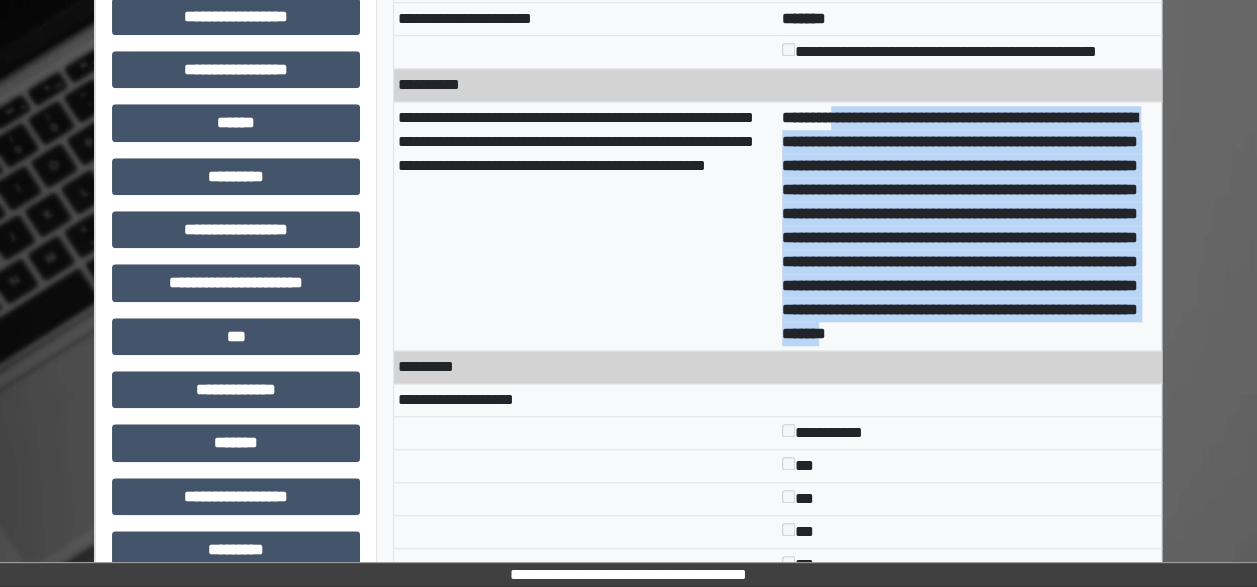 drag, startPoint x: 845, startPoint y: 114, endPoint x: 1074, endPoint y: 381, distance: 351.75275 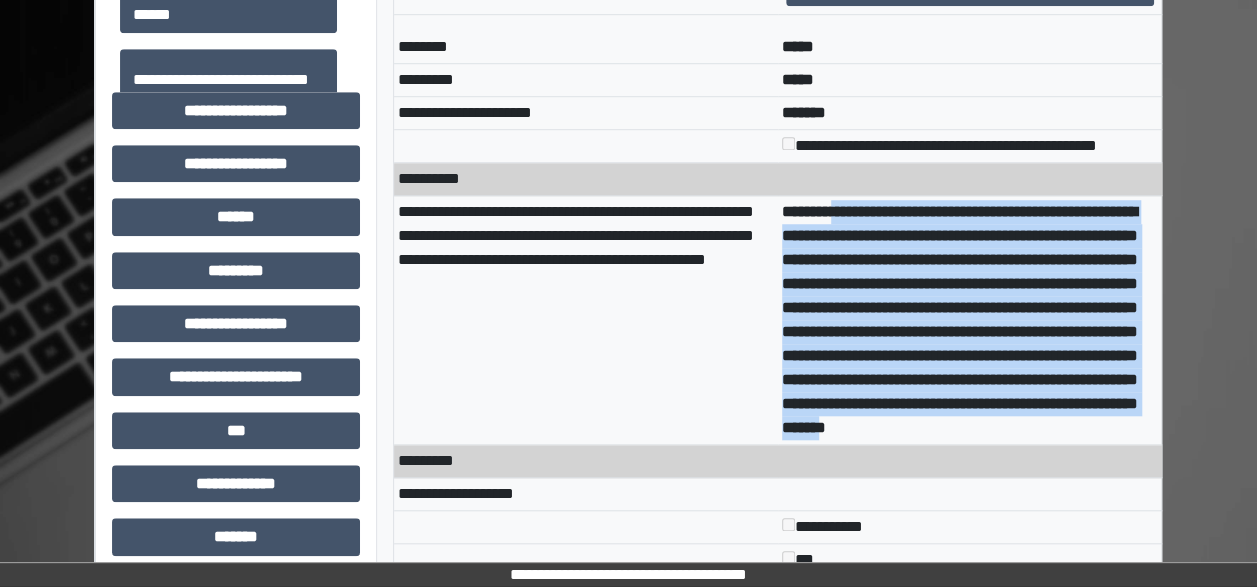 scroll, scrollTop: 490, scrollLeft: 0, axis: vertical 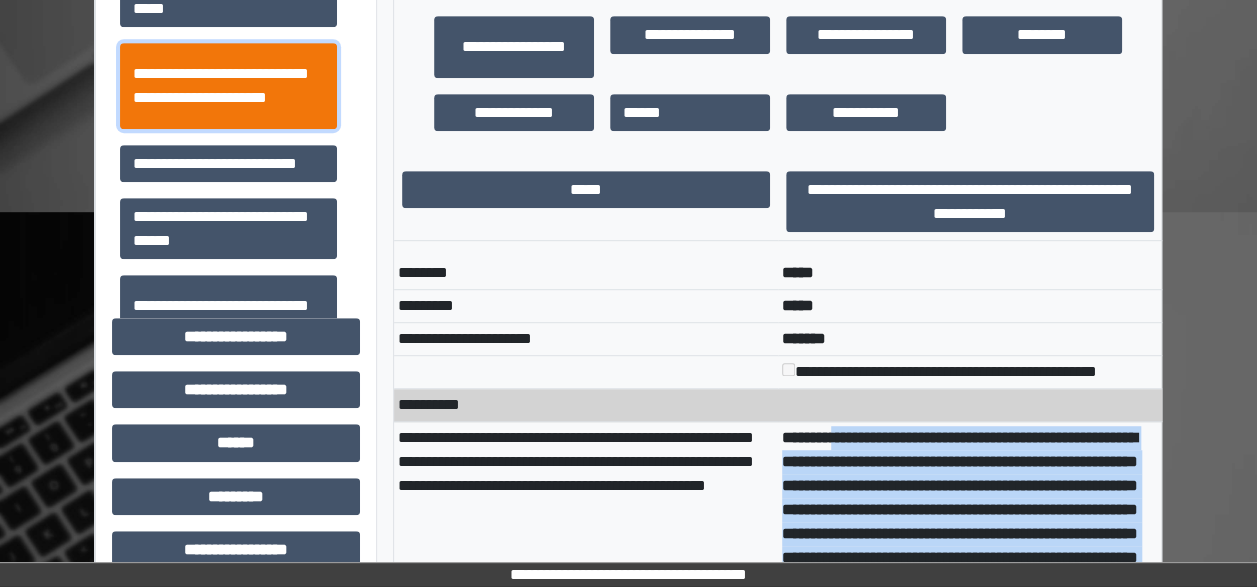 click on "**********" at bounding box center (228, 85) 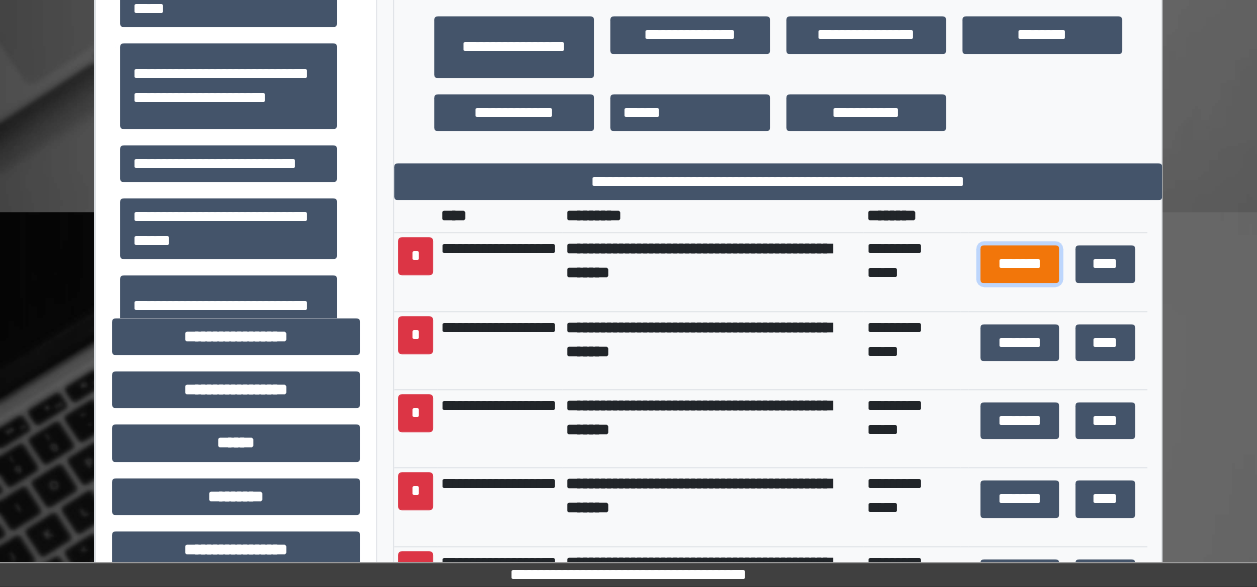 click on "*******" at bounding box center (1020, 263) 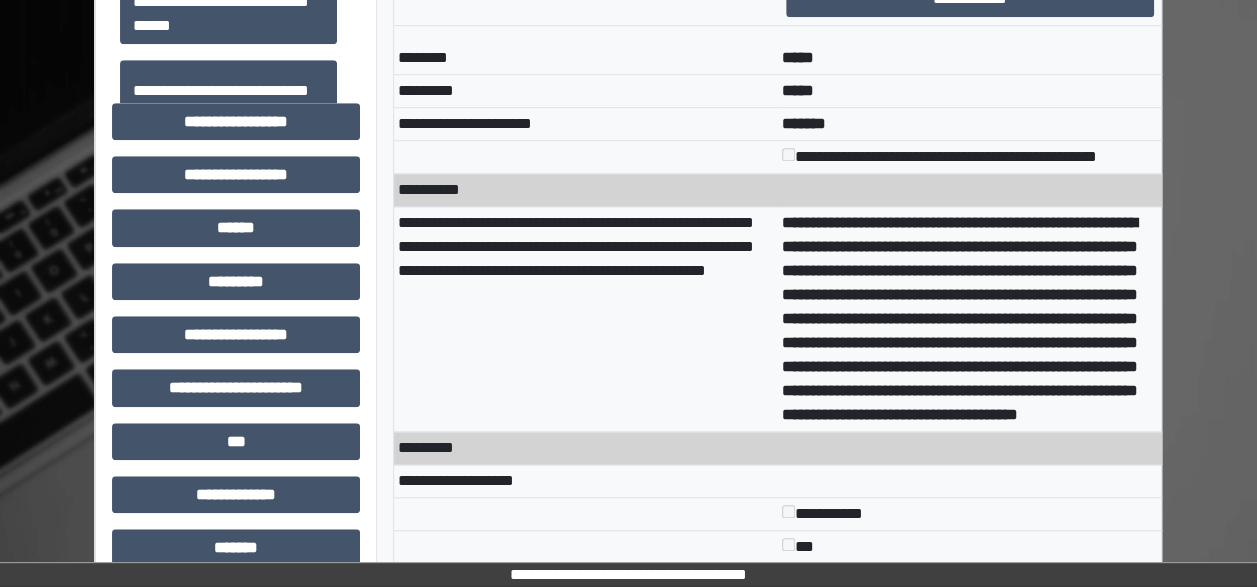 scroll, scrollTop: 728, scrollLeft: 0, axis: vertical 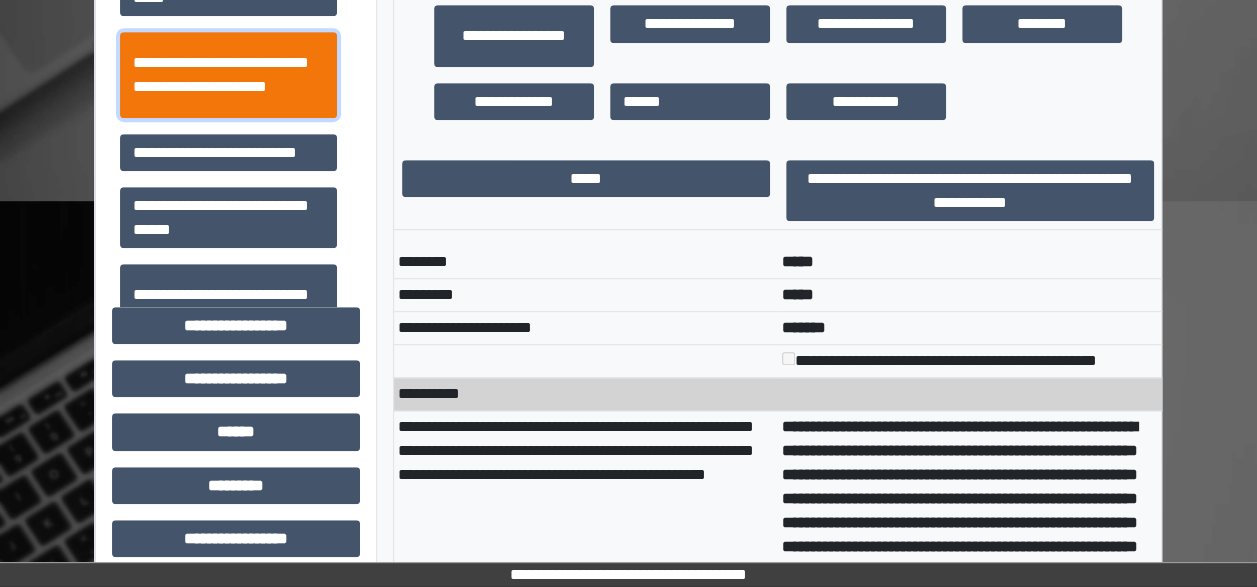 click on "**********" at bounding box center (228, 74) 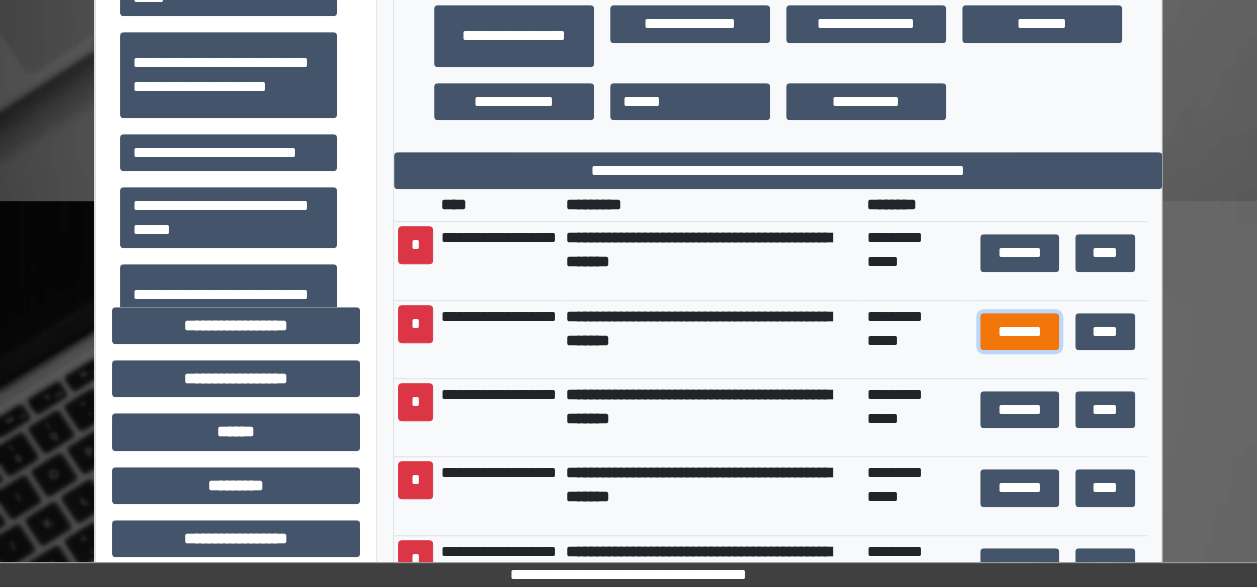 click on "*******" at bounding box center [1020, 331] 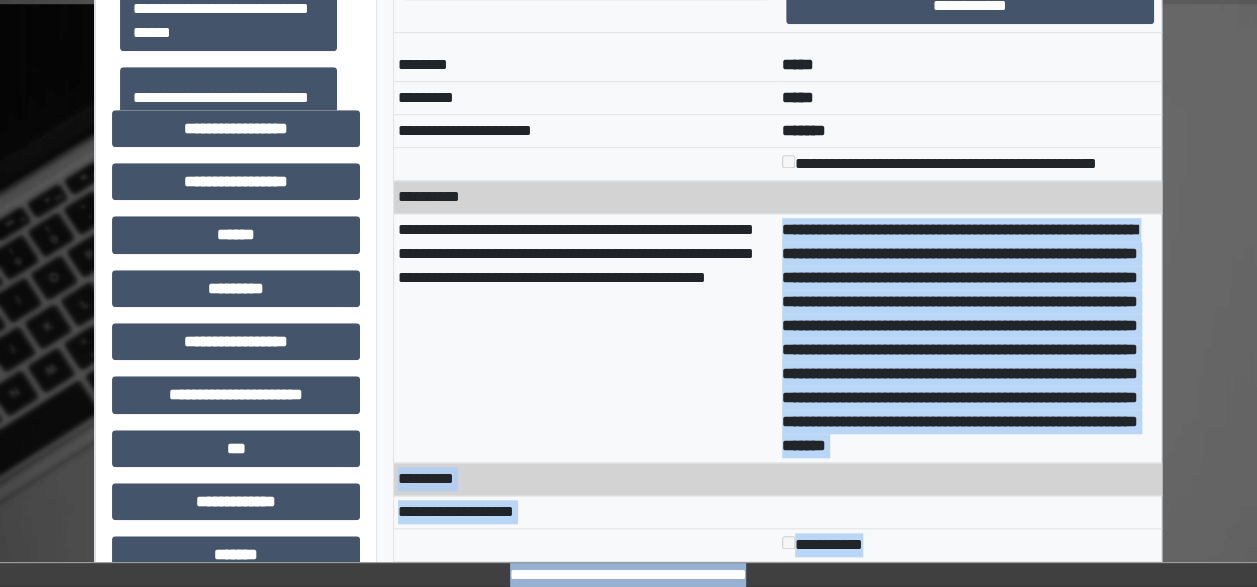 scroll, scrollTop: 740, scrollLeft: 0, axis: vertical 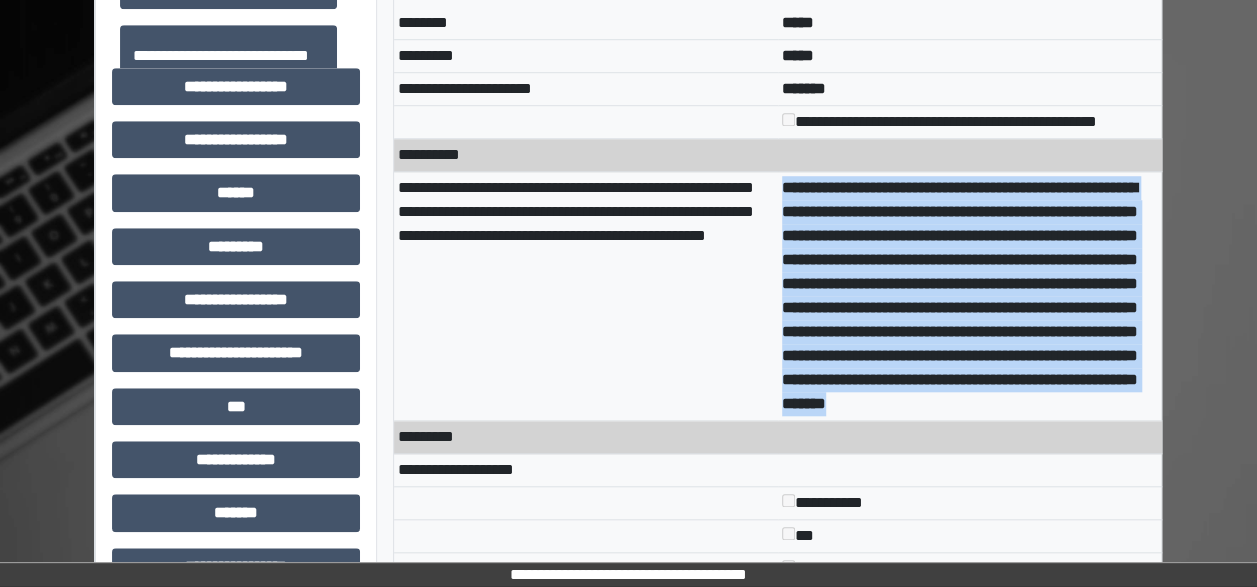 drag, startPoint x: 778, startPoint y: 425, endPoint x: 1087, endPoint y: 451, distance: 310.09192 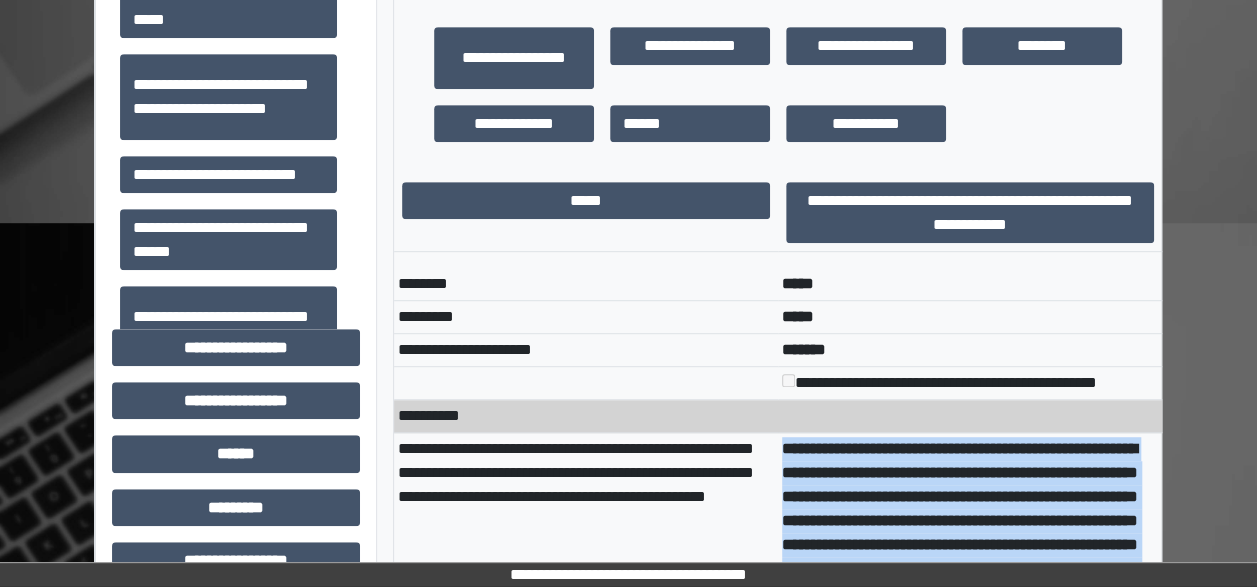 scroll, scrollTop: 438, scrollLeft: 0, axis: vertical 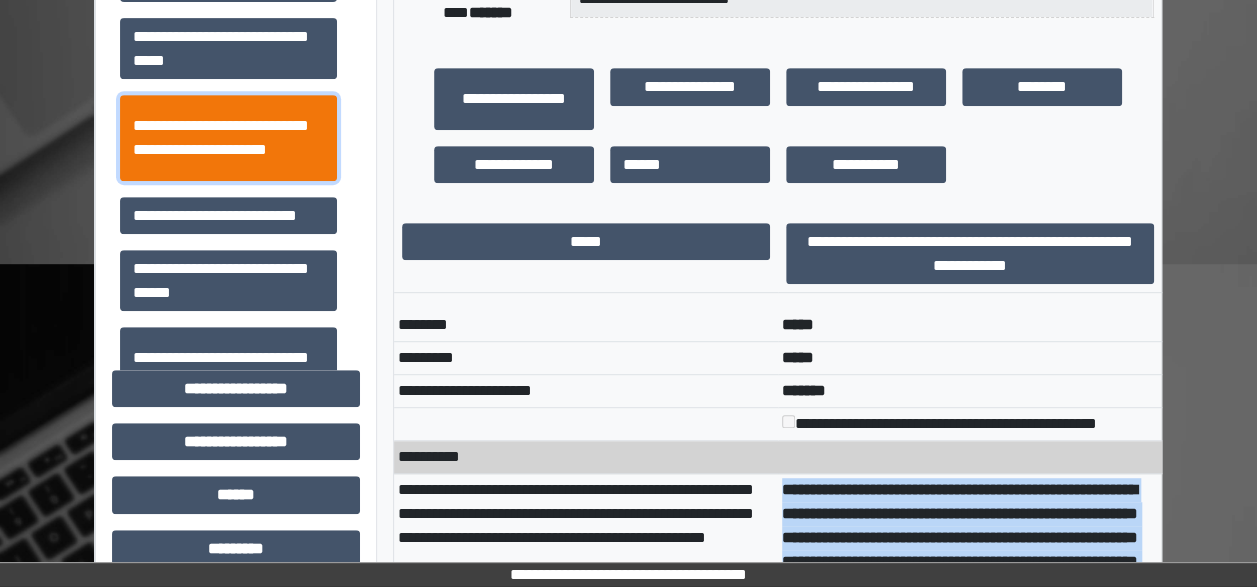 click on "**********" at bounding box center (228, 137) 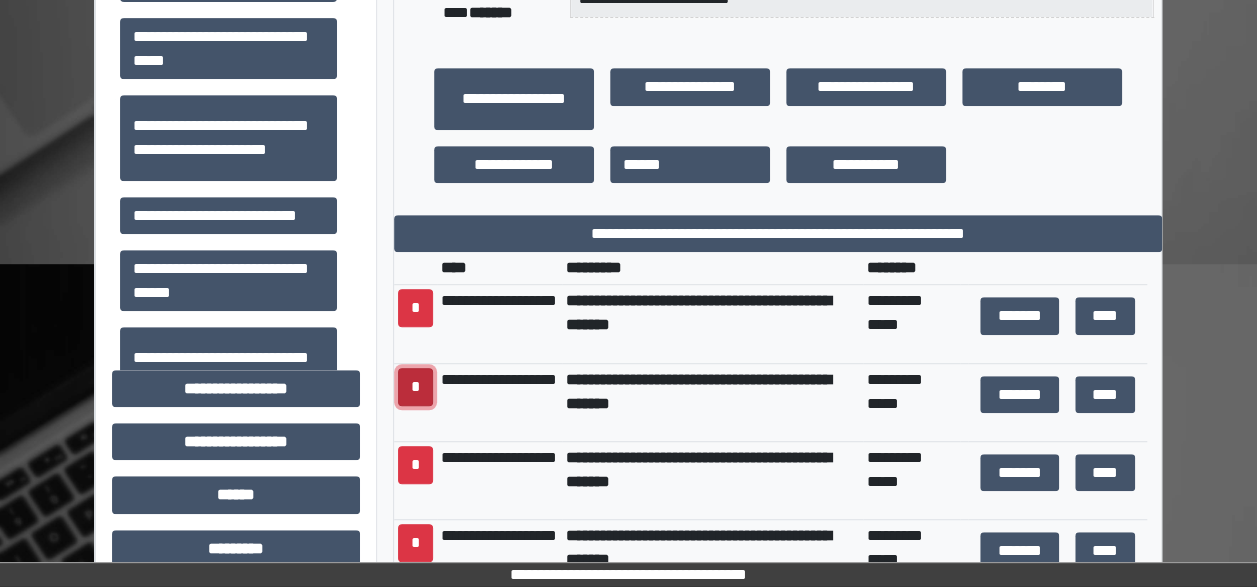 click on "*" at bounding box center (415, 387) 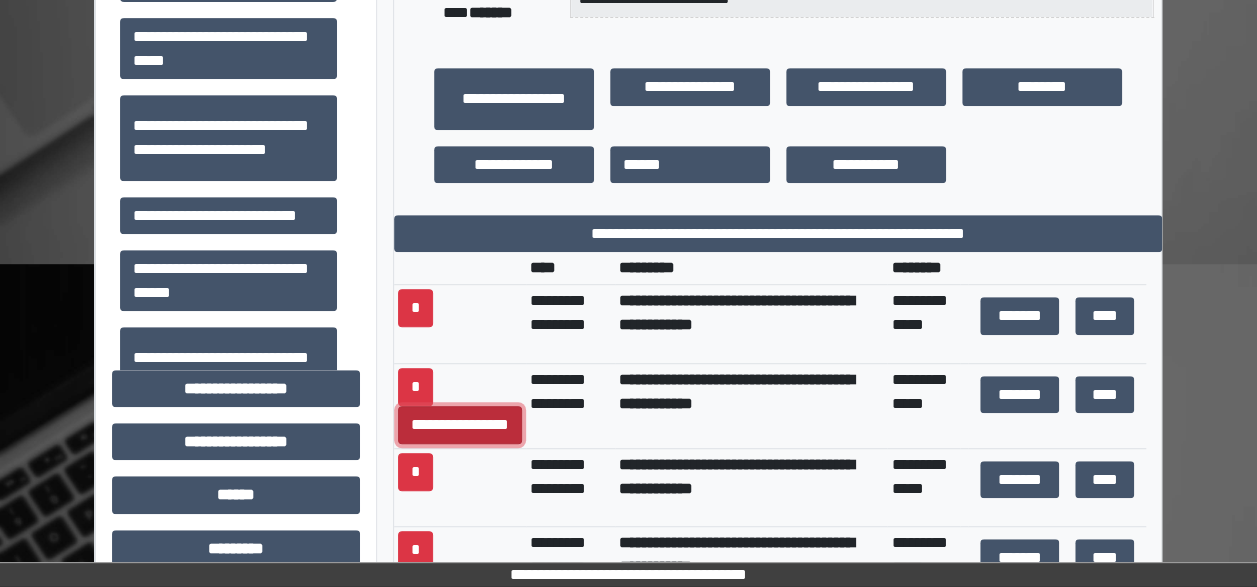click on "**********" at bounding box center [460, 425] 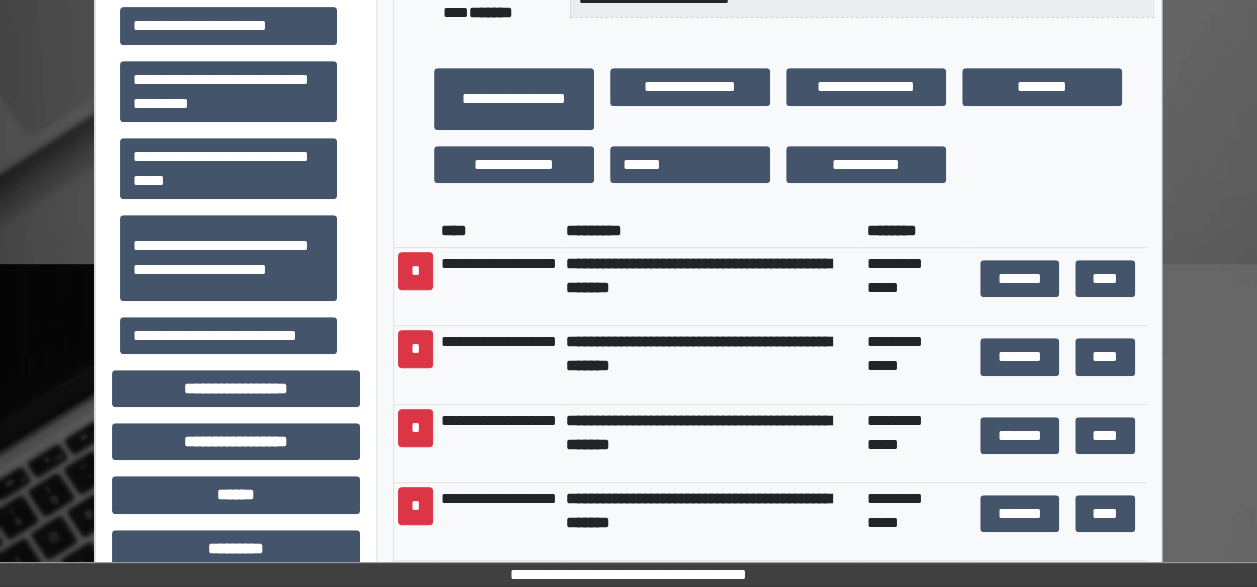 scroll, scrollTop: 273, scrollLeft: 0, axis: vertical 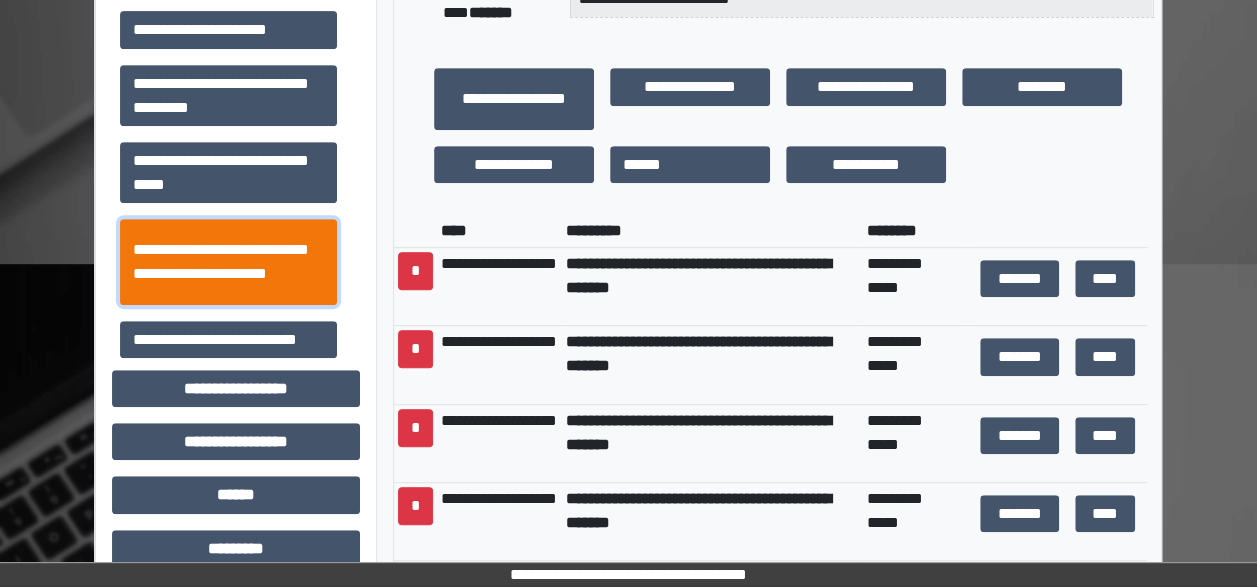 click on "**********" at bounding box center [228, 261] 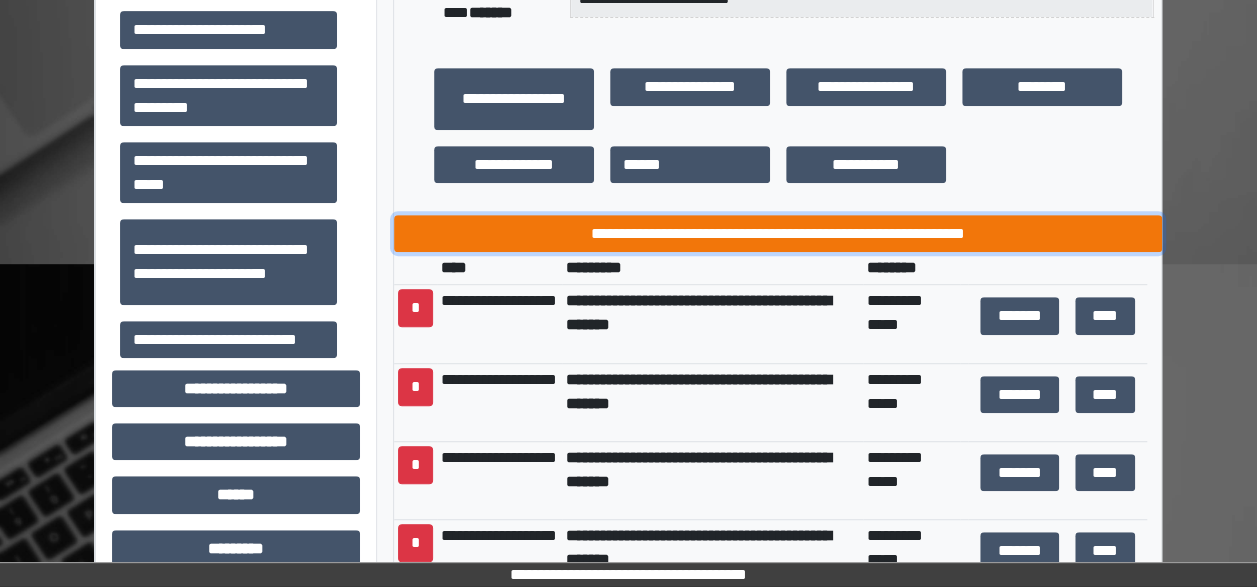 click on "**********" at bounding box center [778, 233] 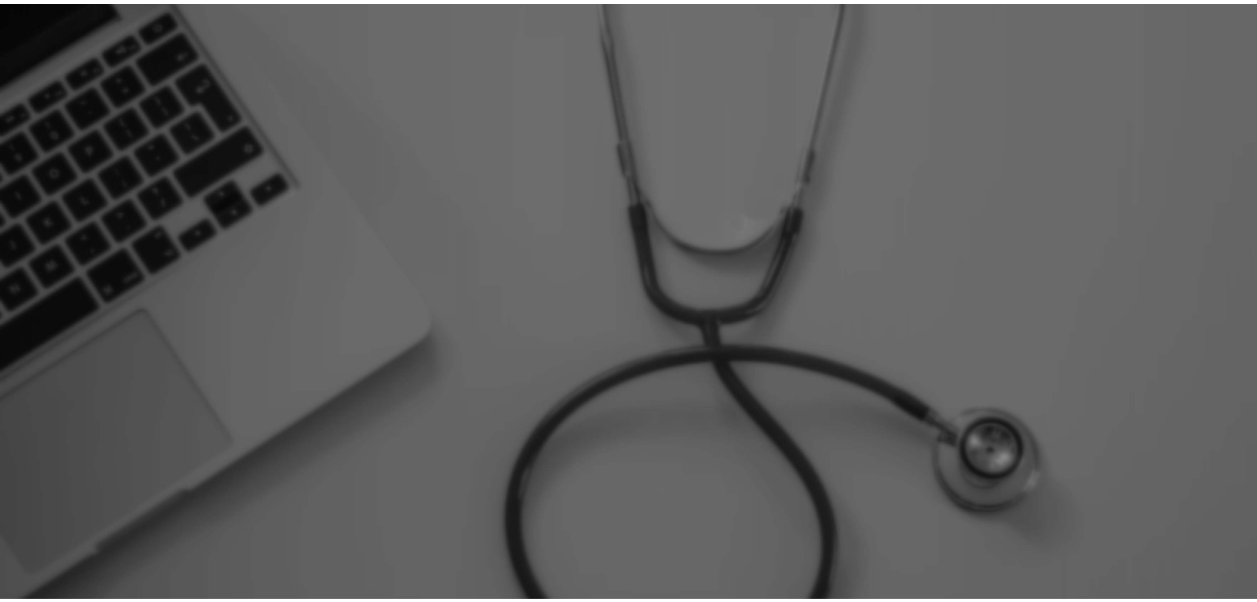 scroll, scrollTop: 0, scrollLeft: 0, axis: both 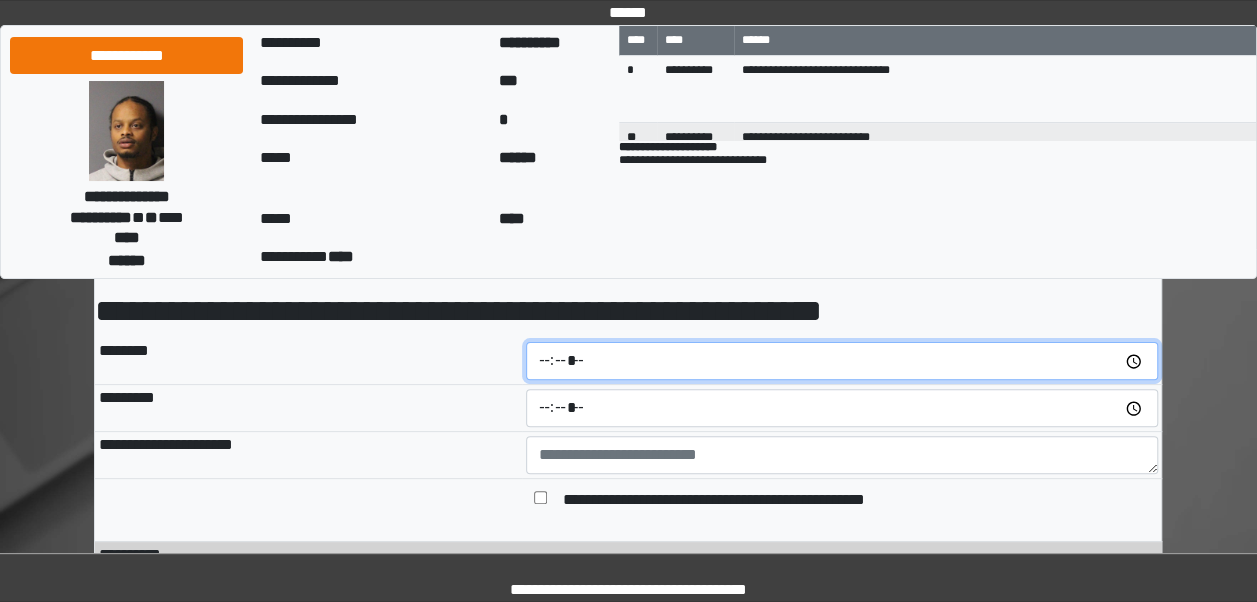 click at bounding box center (842, 361) 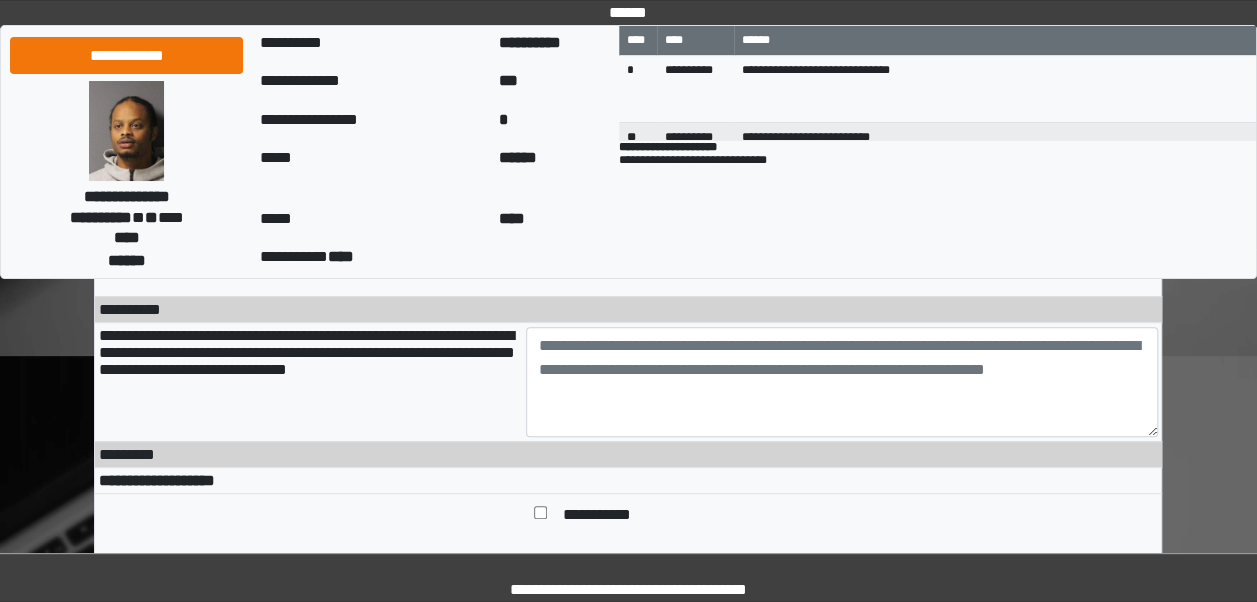 scroll, scrollTop: 318, scrollLeft: 0, axis: vertical 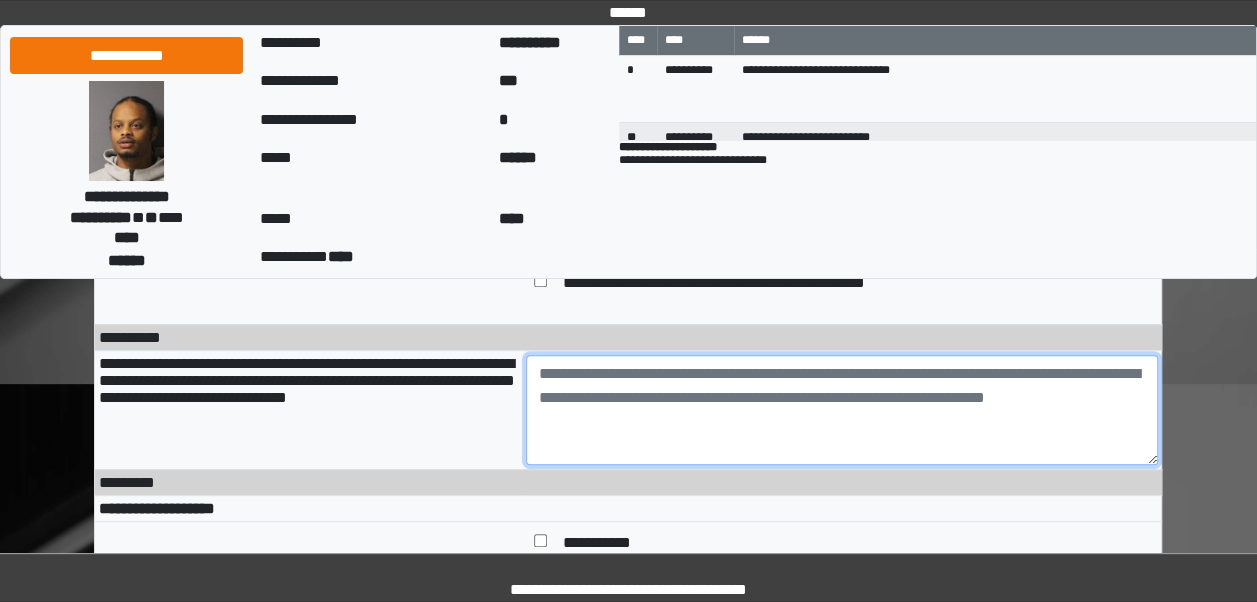 click at bounding box center [842, 410] 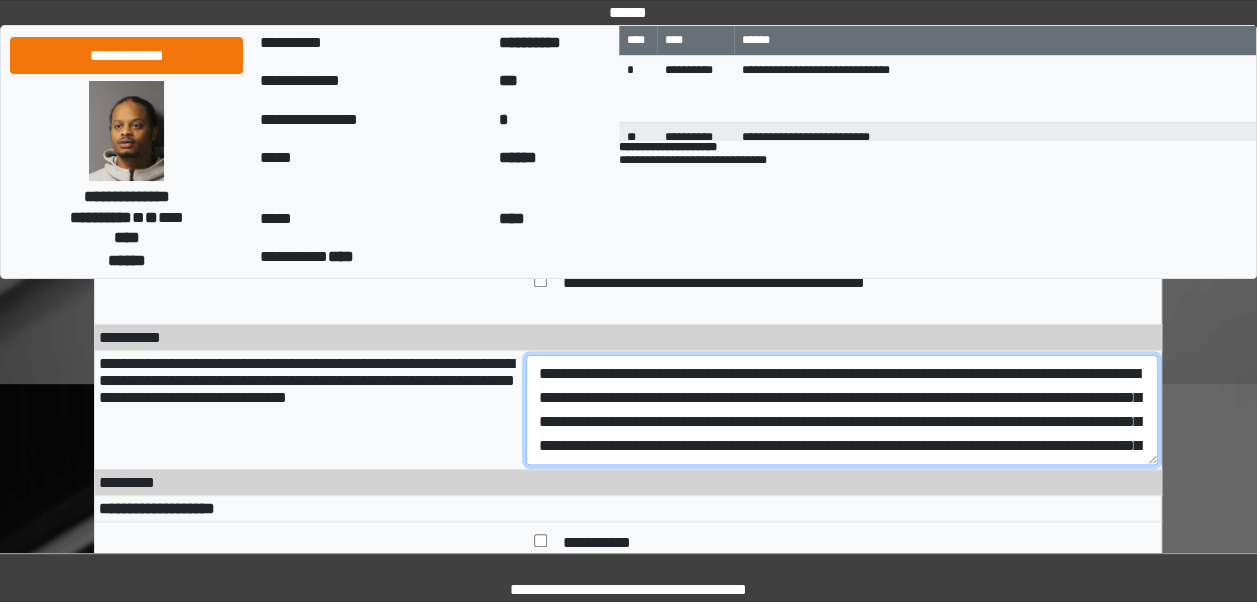 scroll, scrollTop: 64, scrollLeft: 0, axis: vertical 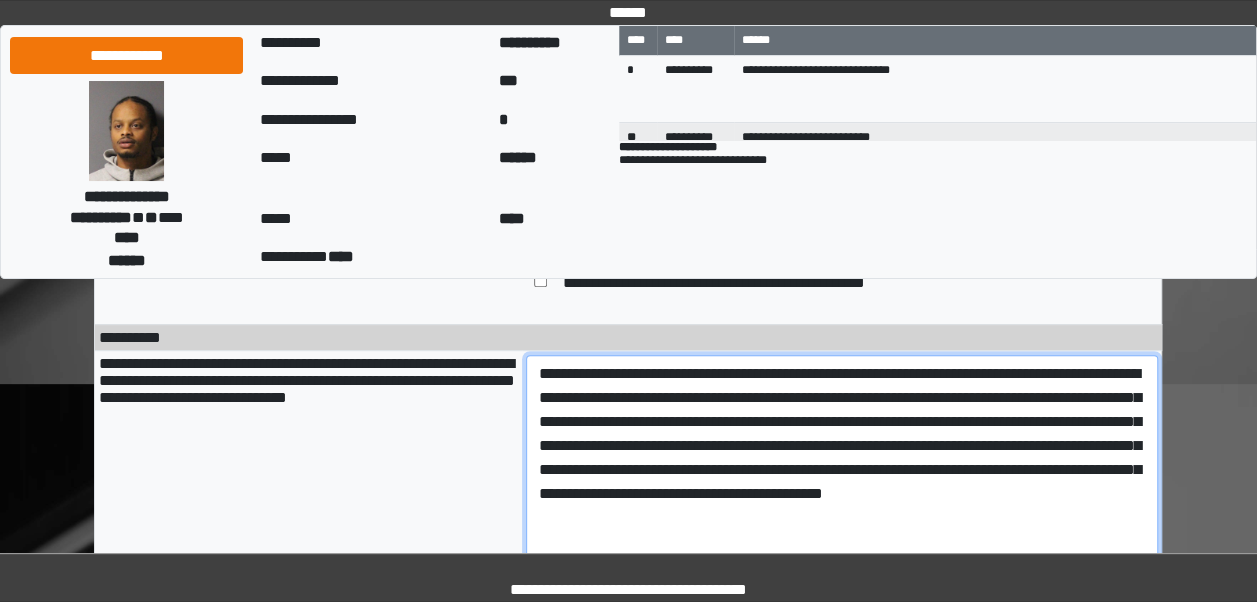 drag, startPoint x: 1152, startPoint y: 452, endPoint x: 1164, endPoint y: 627, distance: 175.41095 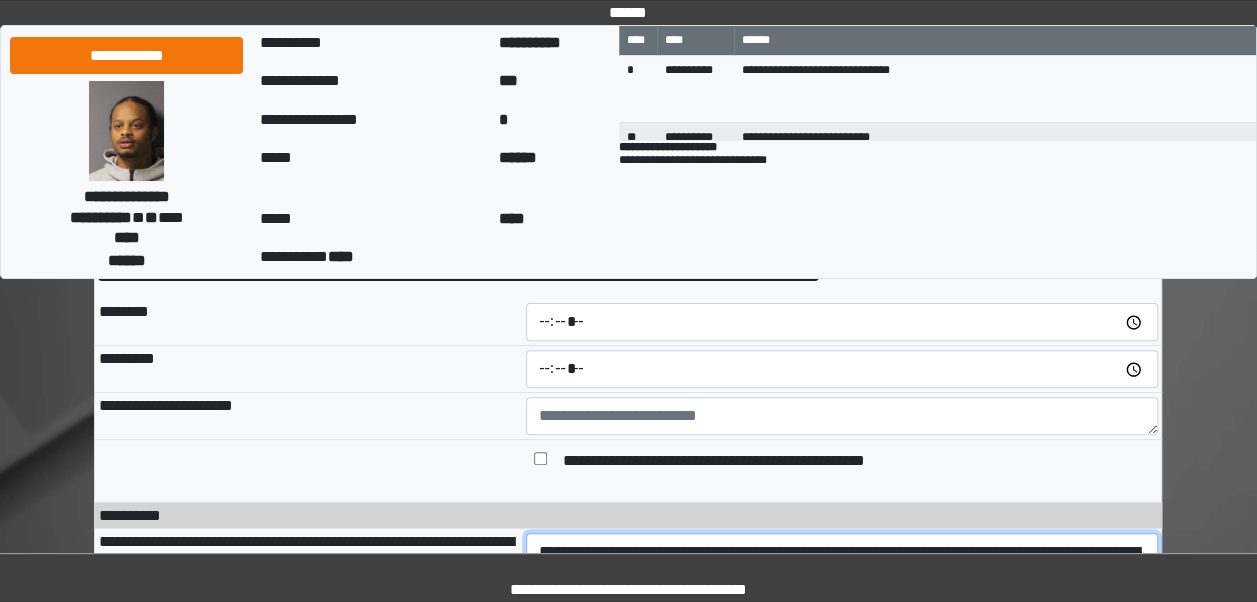 scroll, scrollTop: 134, scrollLeft: 0, axis: vertical 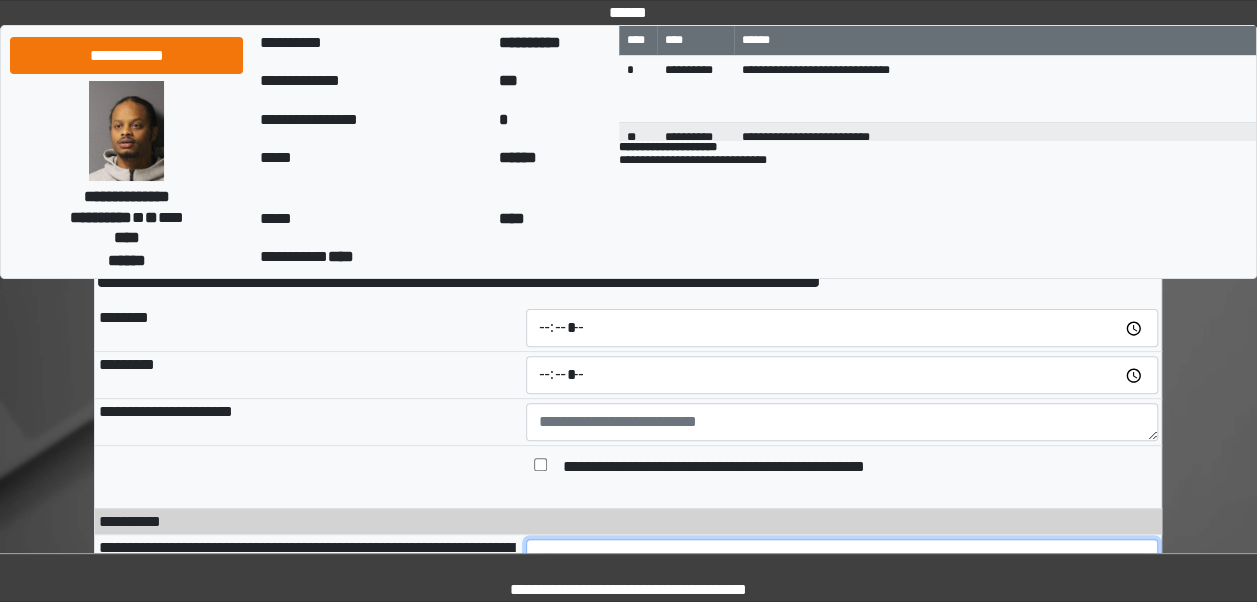 type on "**********" 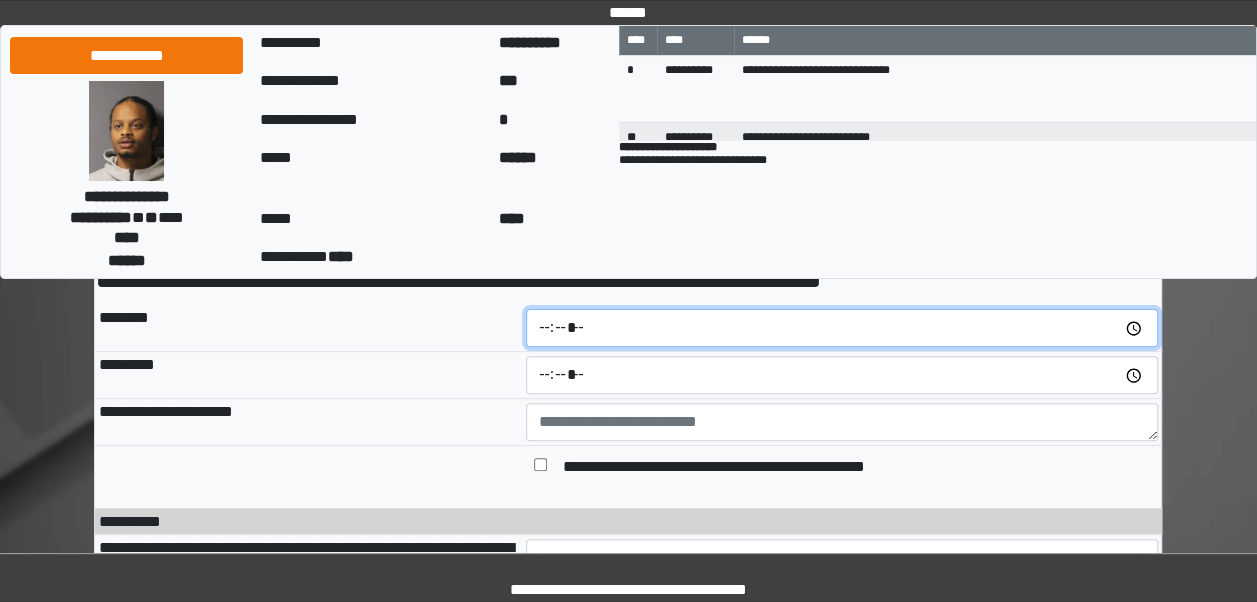 click at bounding box center (842, 328) 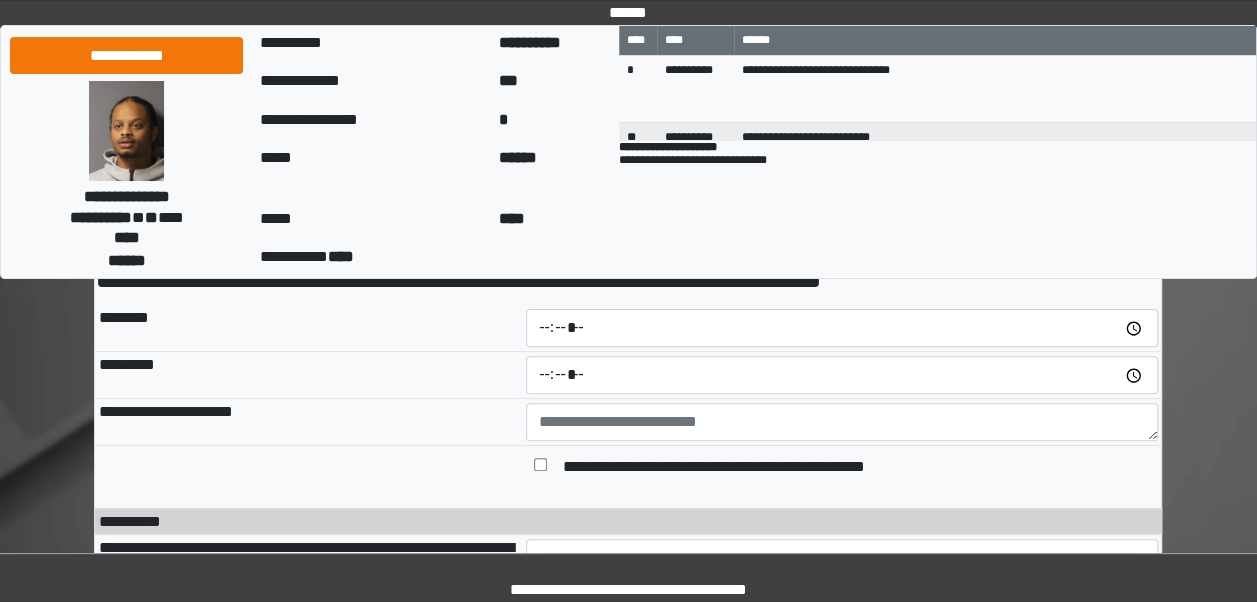click on "********" at bounding box center [308, 328] 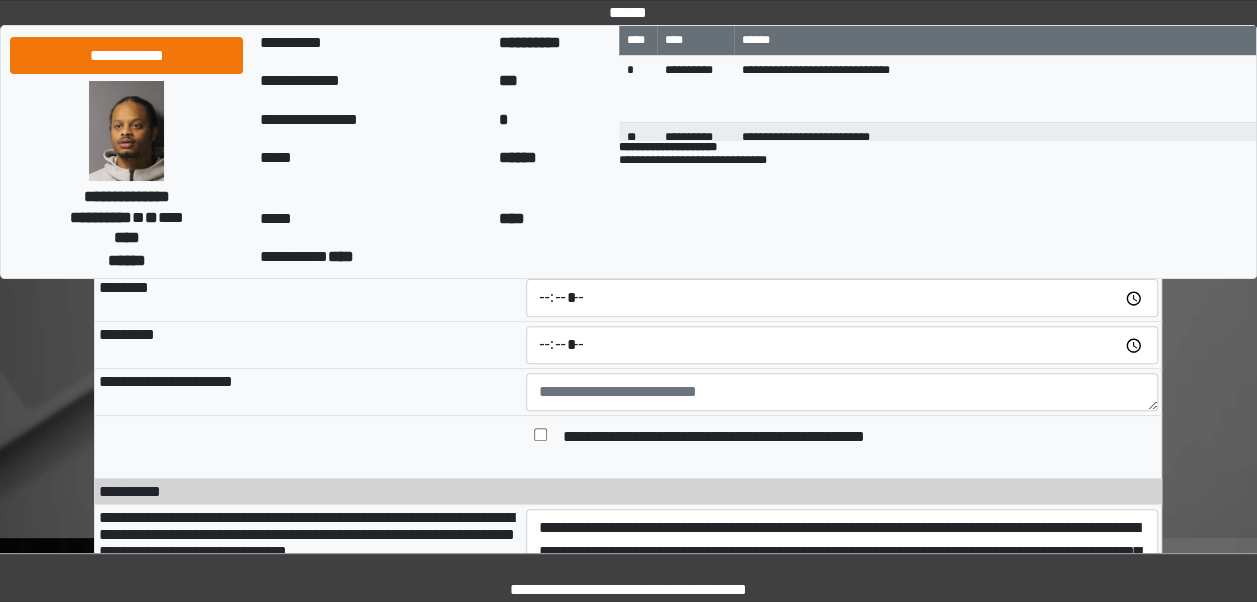 scroll, scrollTop: 144, scrollLeft: 0, axis: vertical 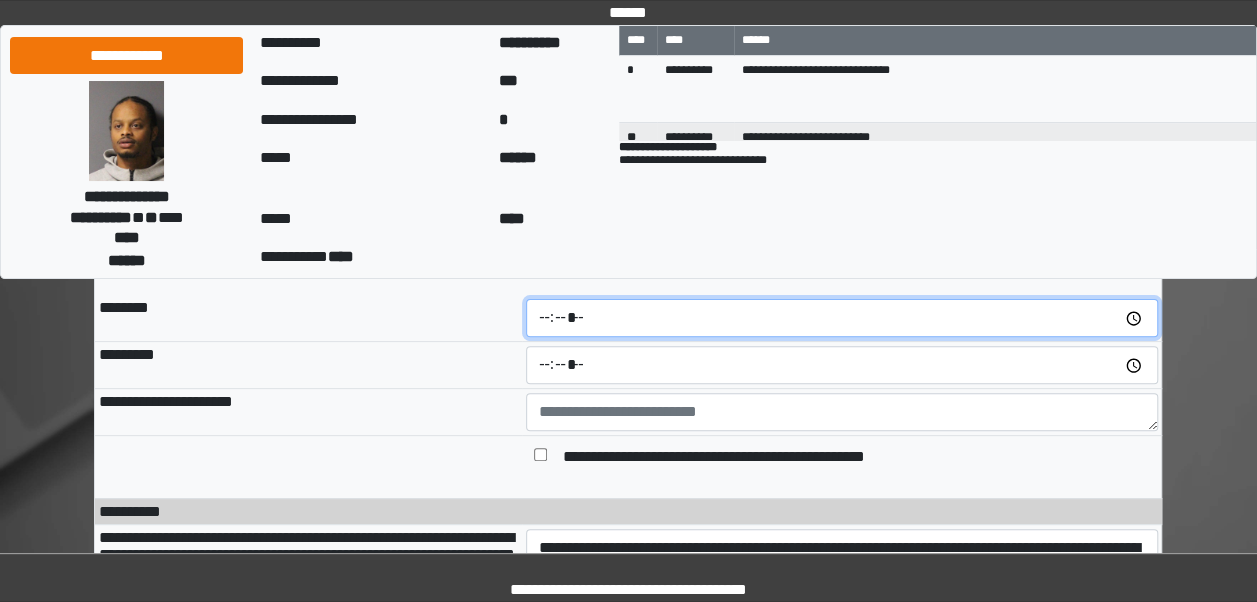 click at bounding box center (842, 318) 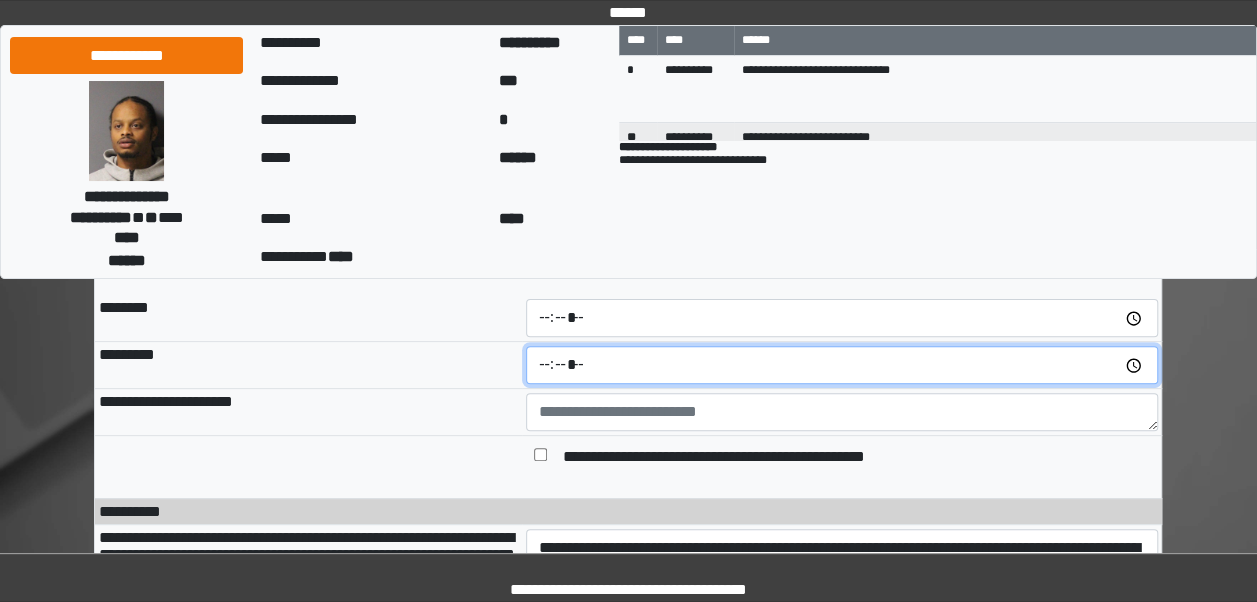 click at bounding box center (842, 365) 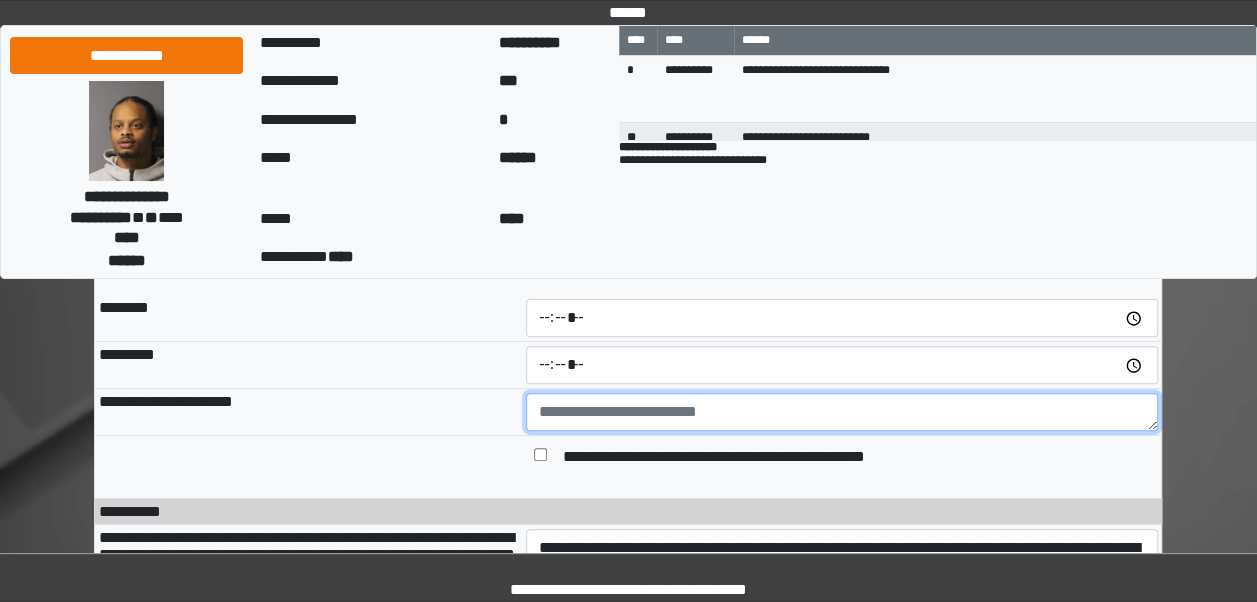 click at bounding box center (842, 412) 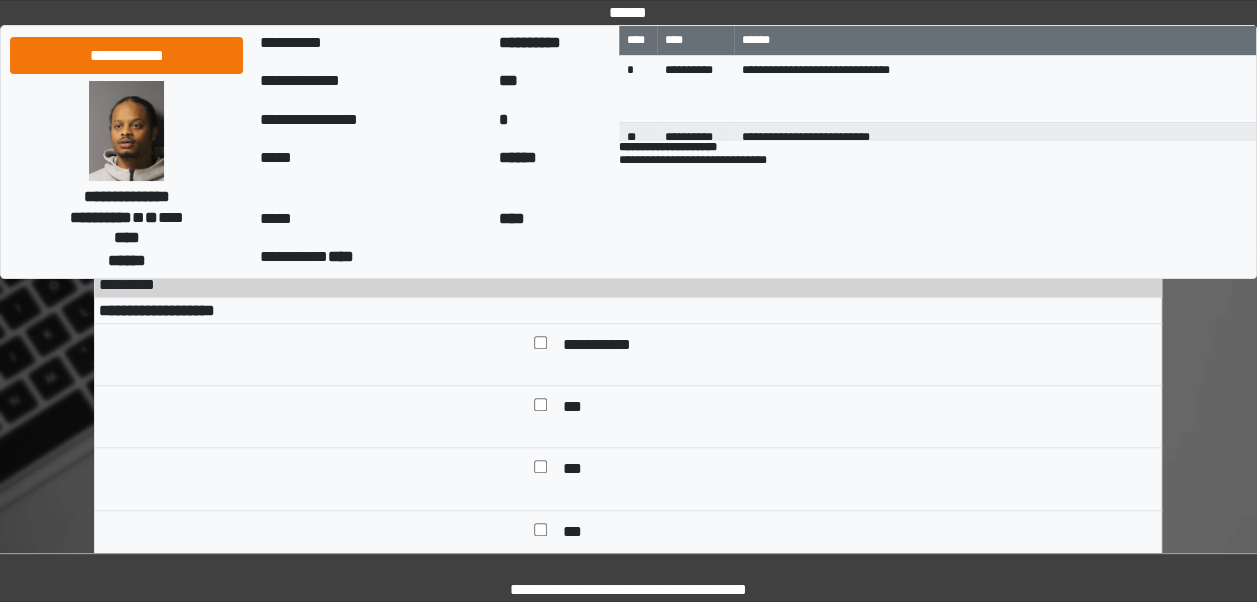 scroll, scrollTop: 670, scrollLeft: 0, axis: vertical 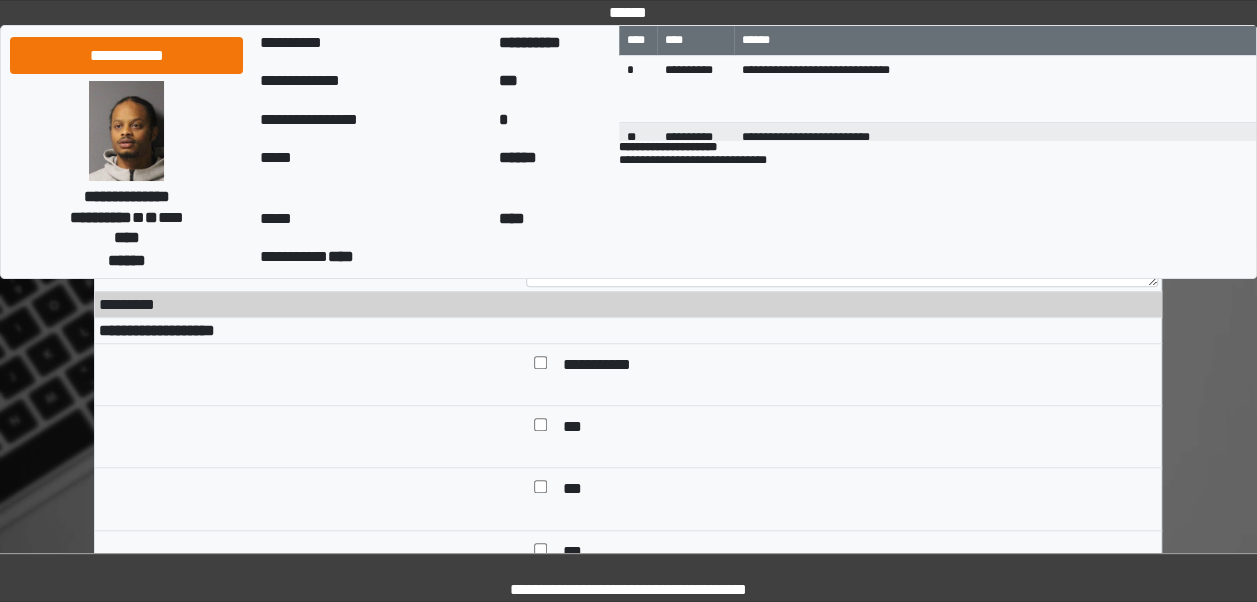 type on "*******" 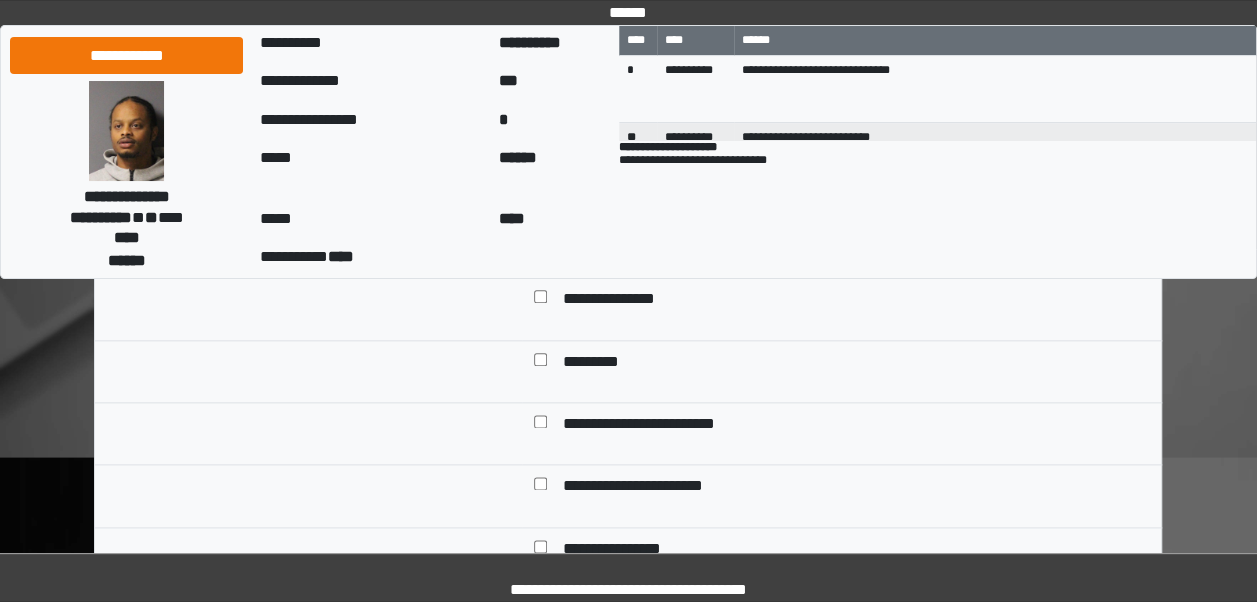 scroll, scrollTop: 1052, scrollLeft: 0, axis: vertical 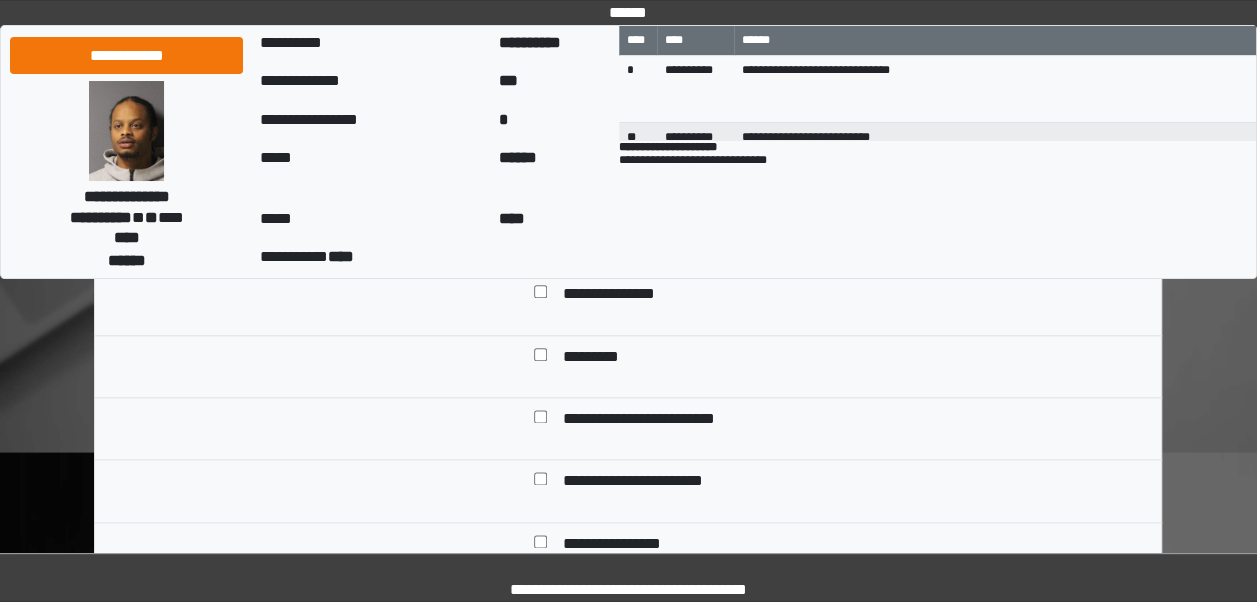click at bounding box center [540, 482] 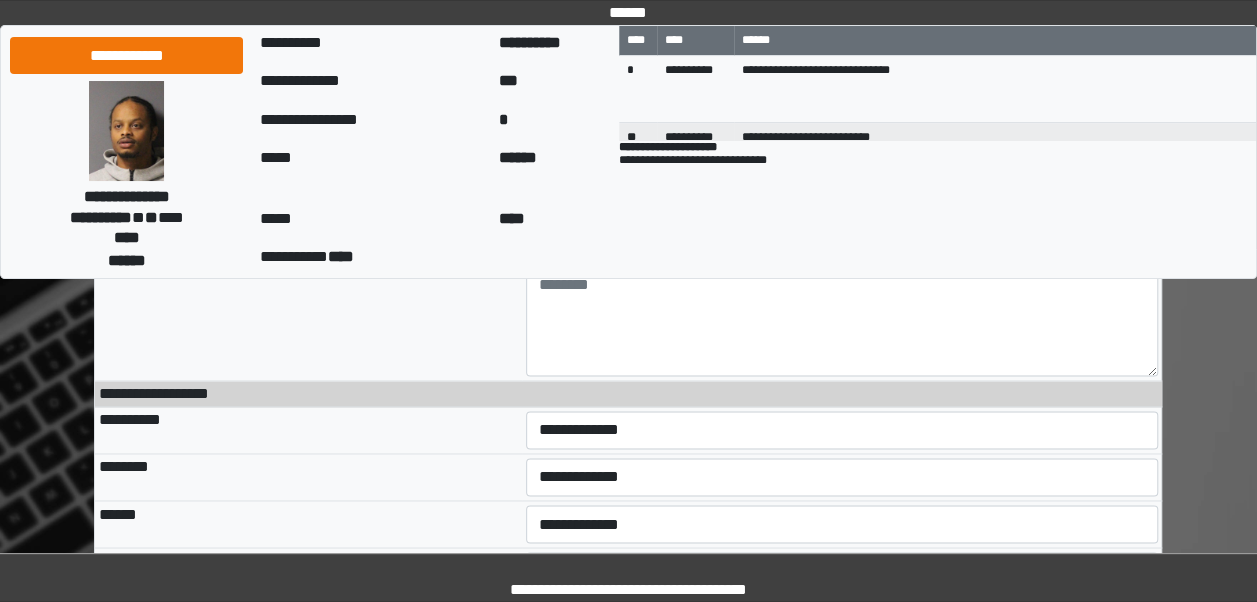 scroll, scrollTop: 1390, scrollLeft: 0, axis: vertical 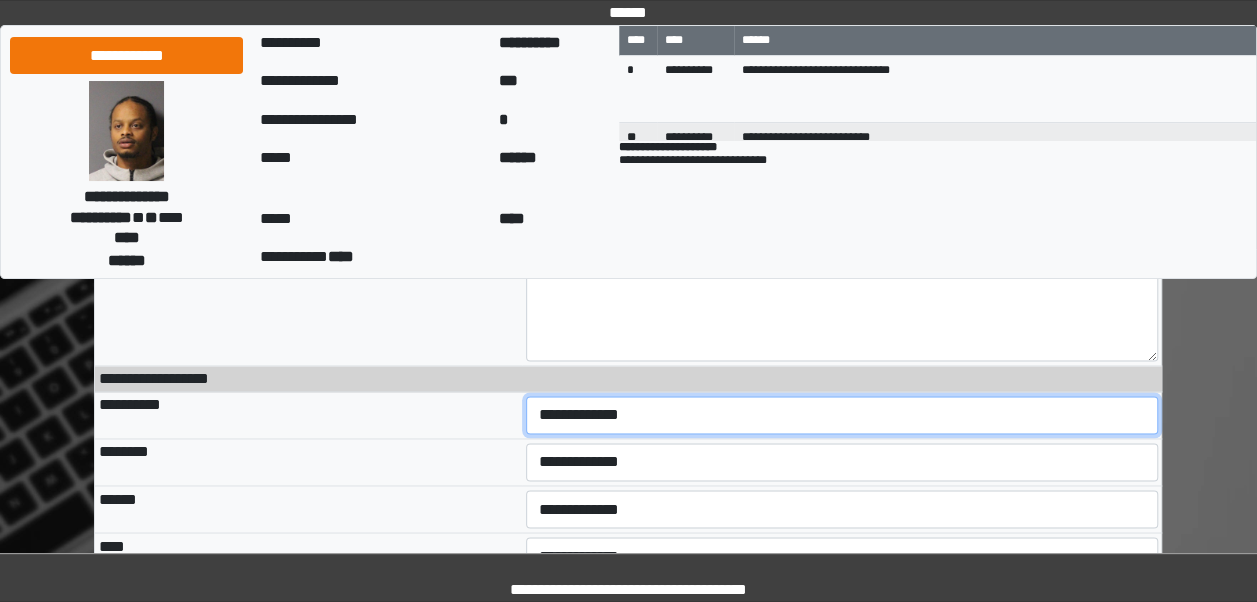 click on "**********" at bounding box center [842, 415] 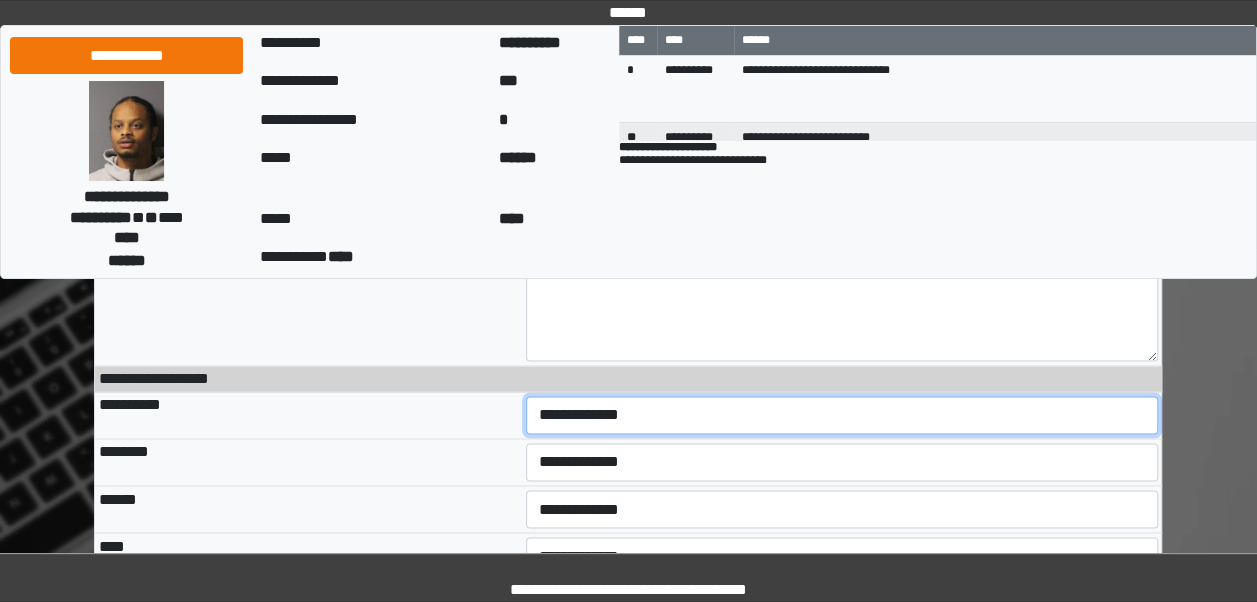 select on "***" 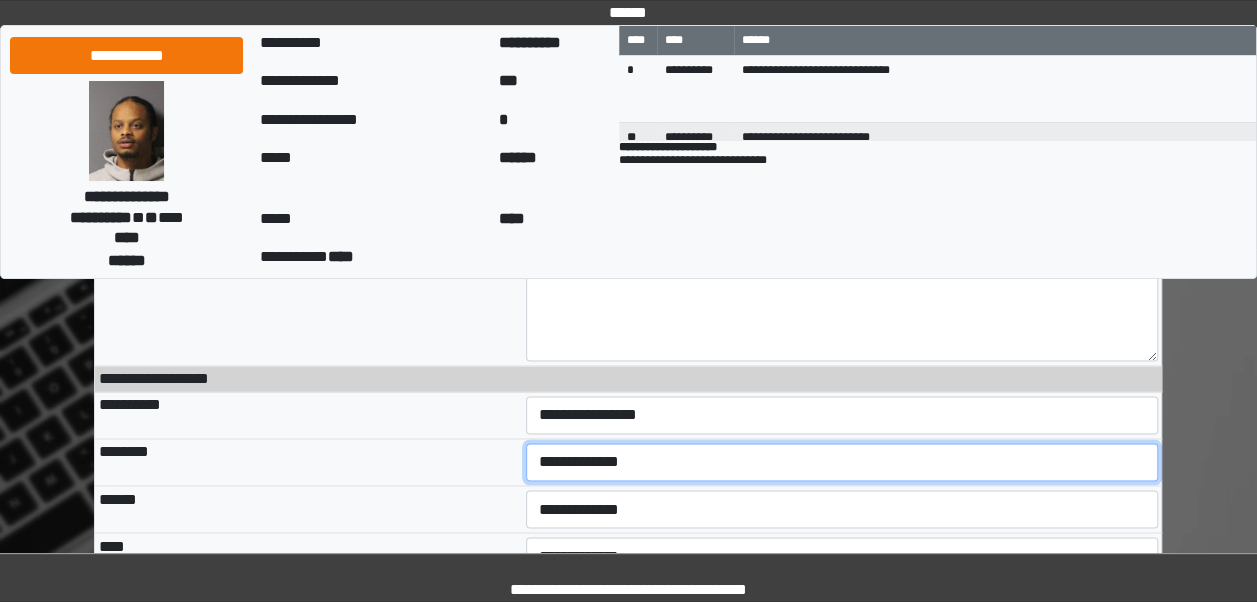 click on "**********" at bounding box center (842, 462) 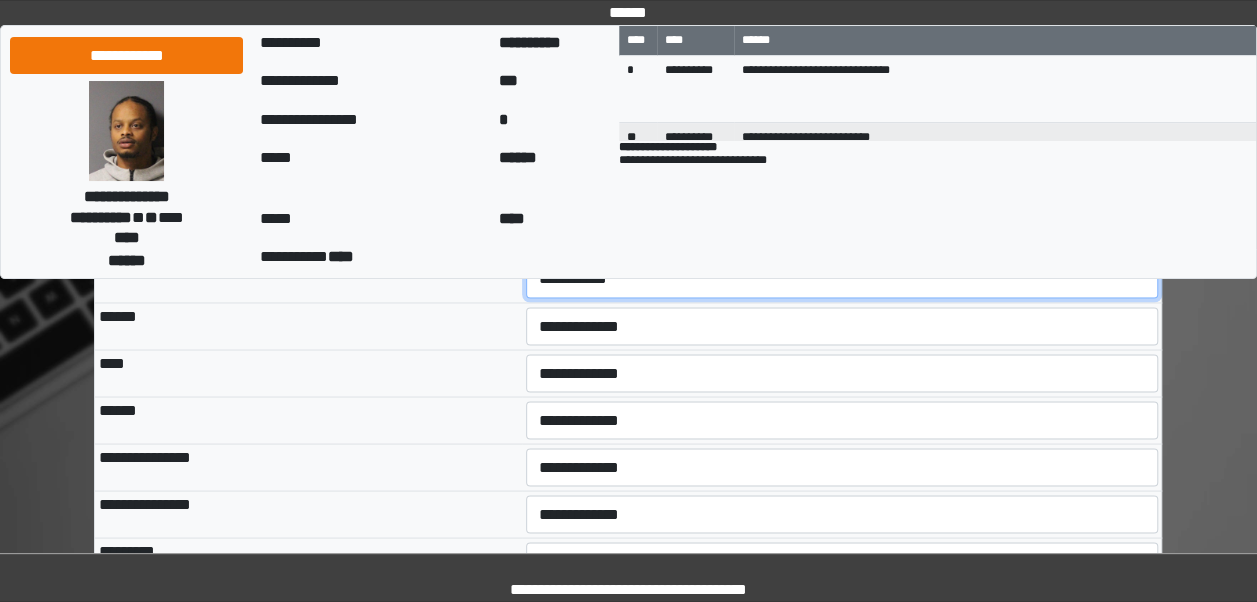 scroll, scrollTop: 1582, scrollLeft: 0, axis: vertical 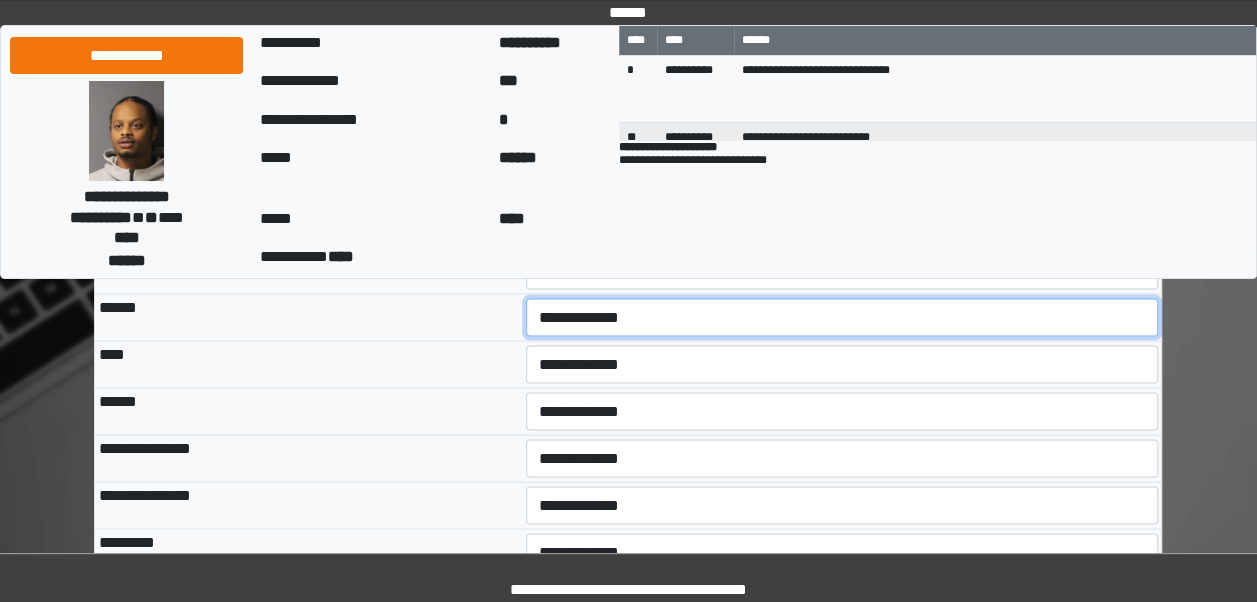 click on "**********" at bounding box center [842, 317] 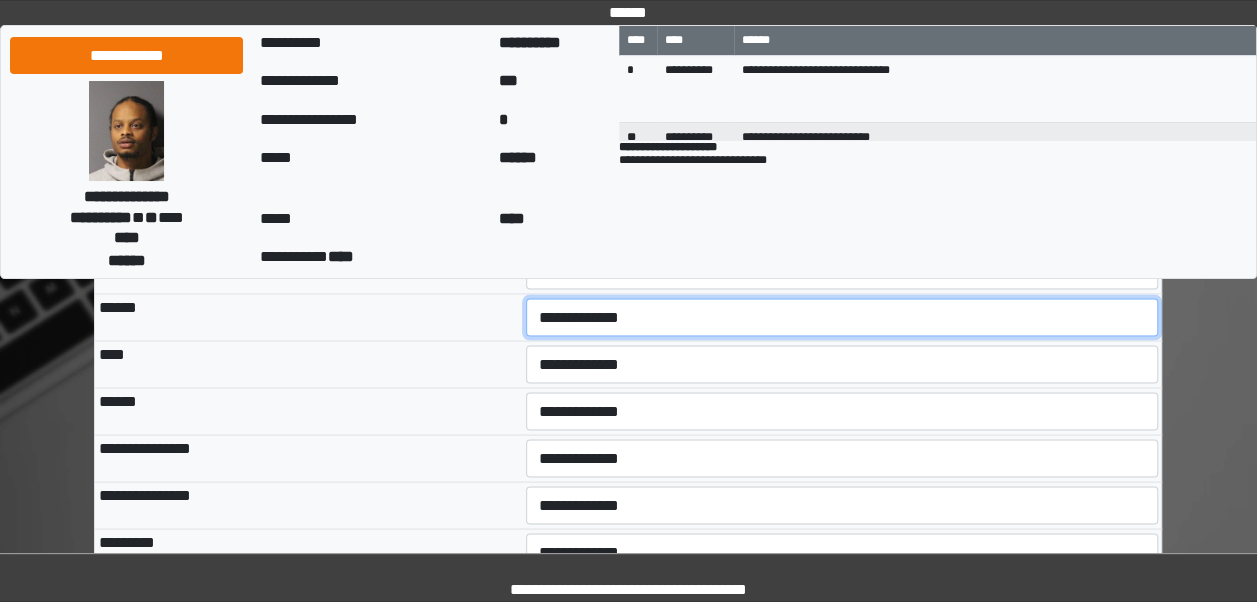 select on "***" 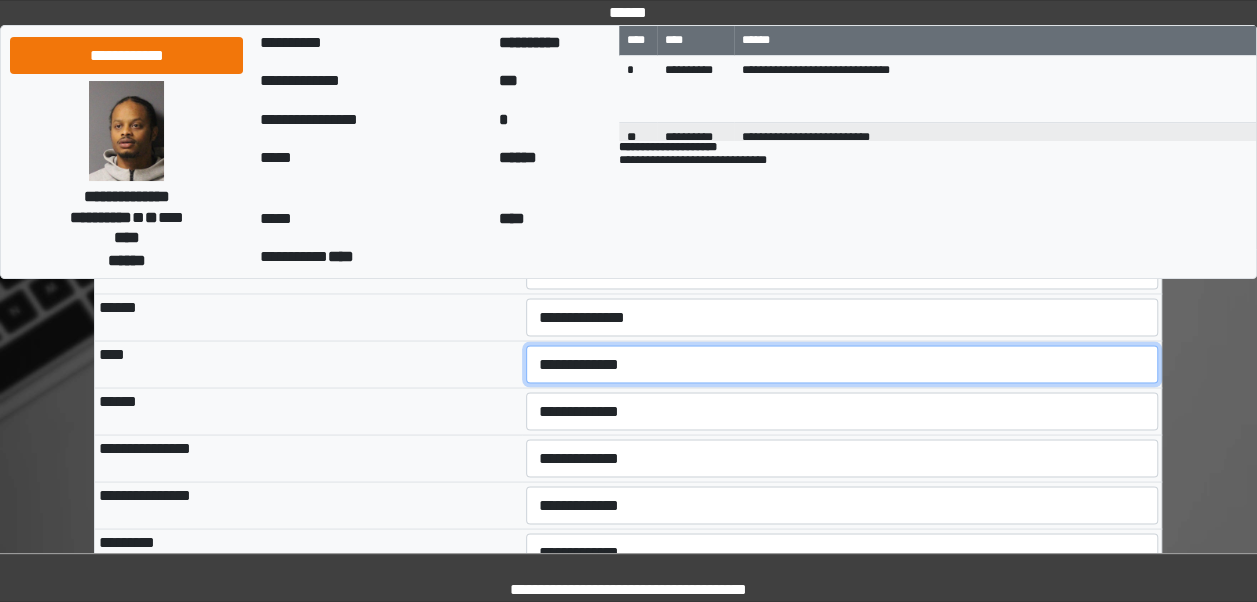 click on "**********" at bounding box center (842, 364) 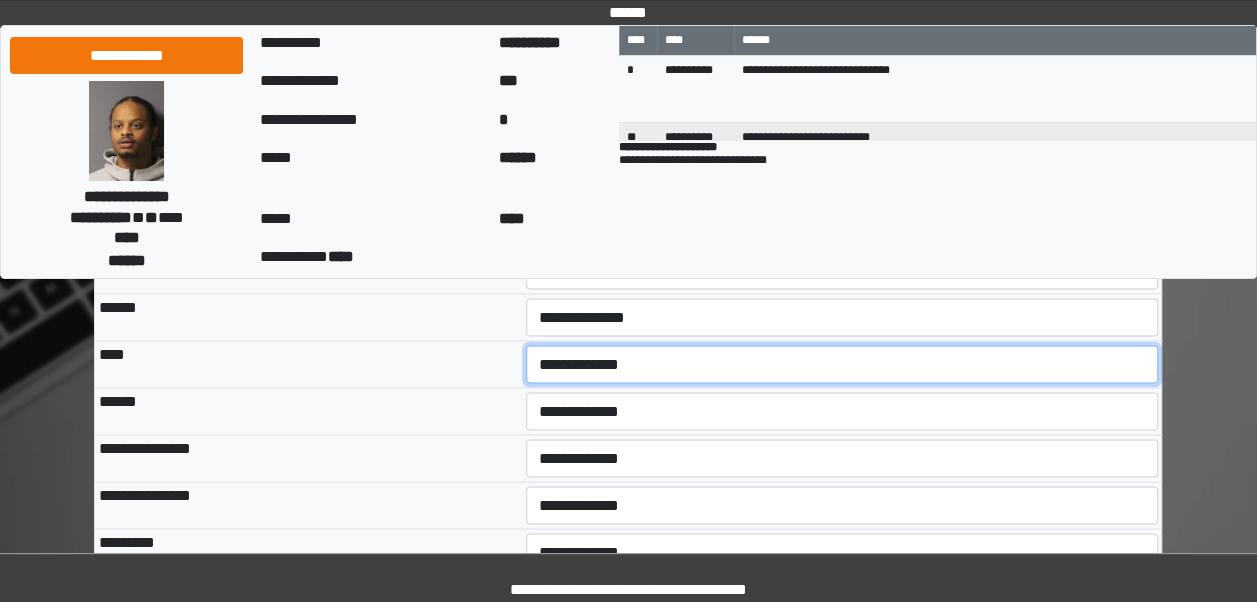 select on "***" 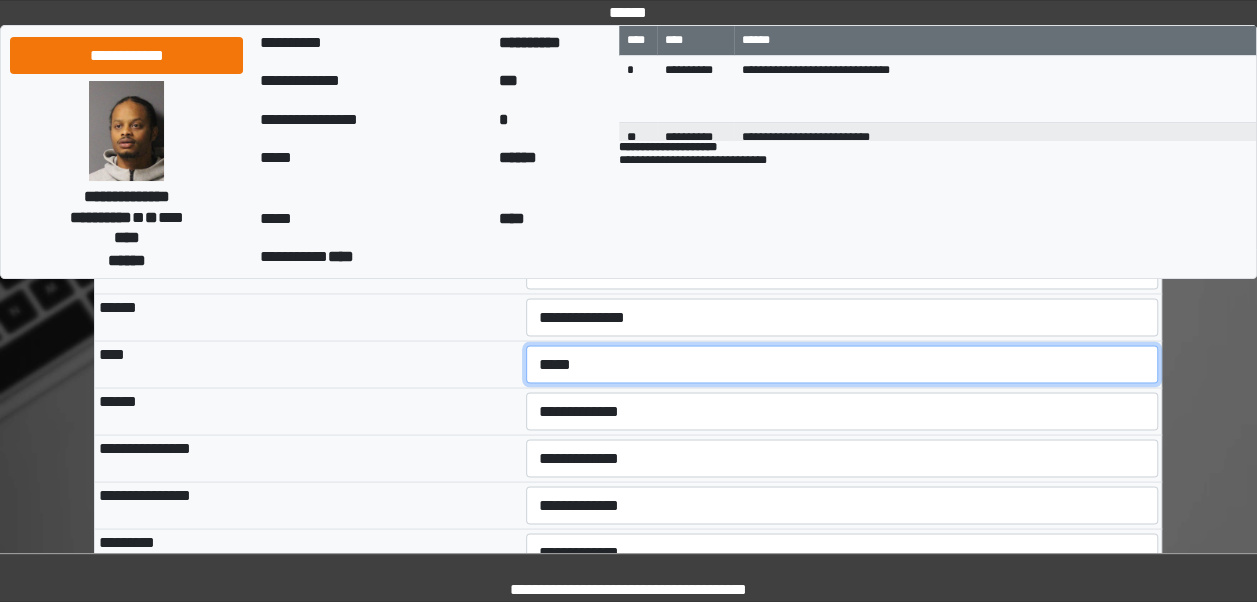 click on "**********" at bounding box center (842, 364) 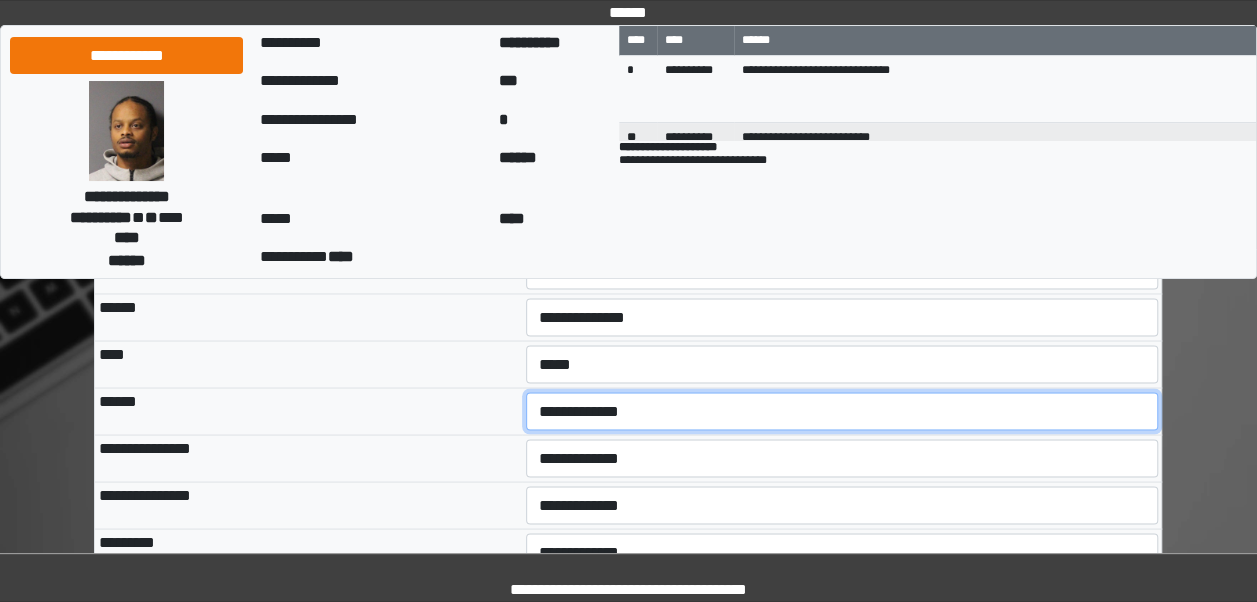 click on "**********" at bounding box center [842, 411] 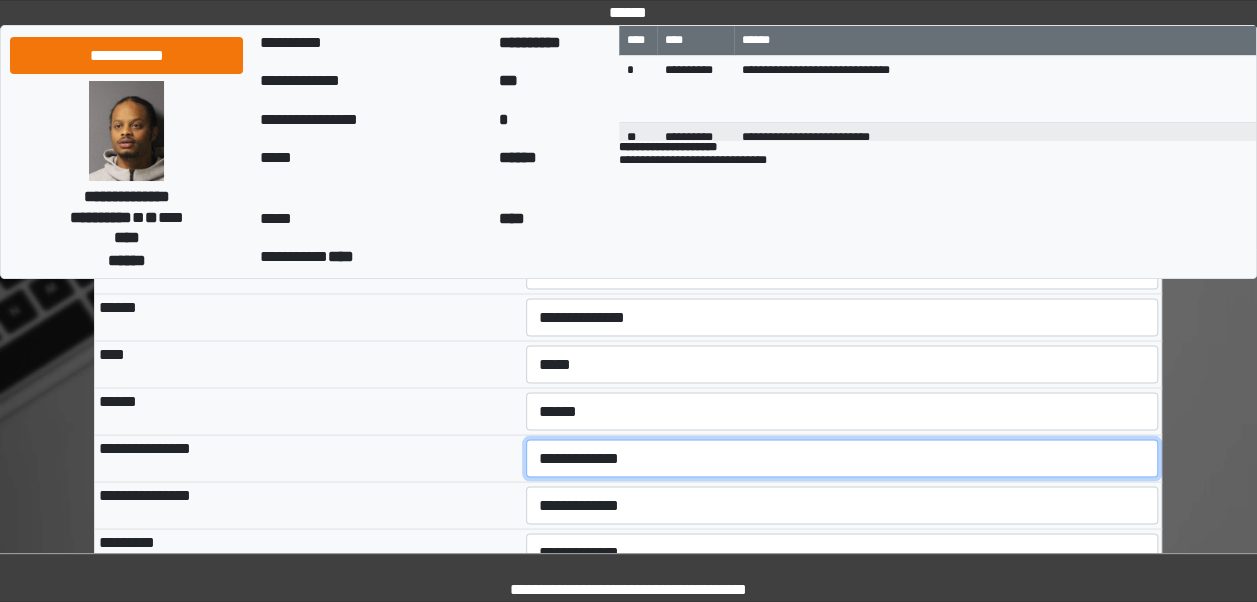 click on "**********" at bounding box center [842, 458] 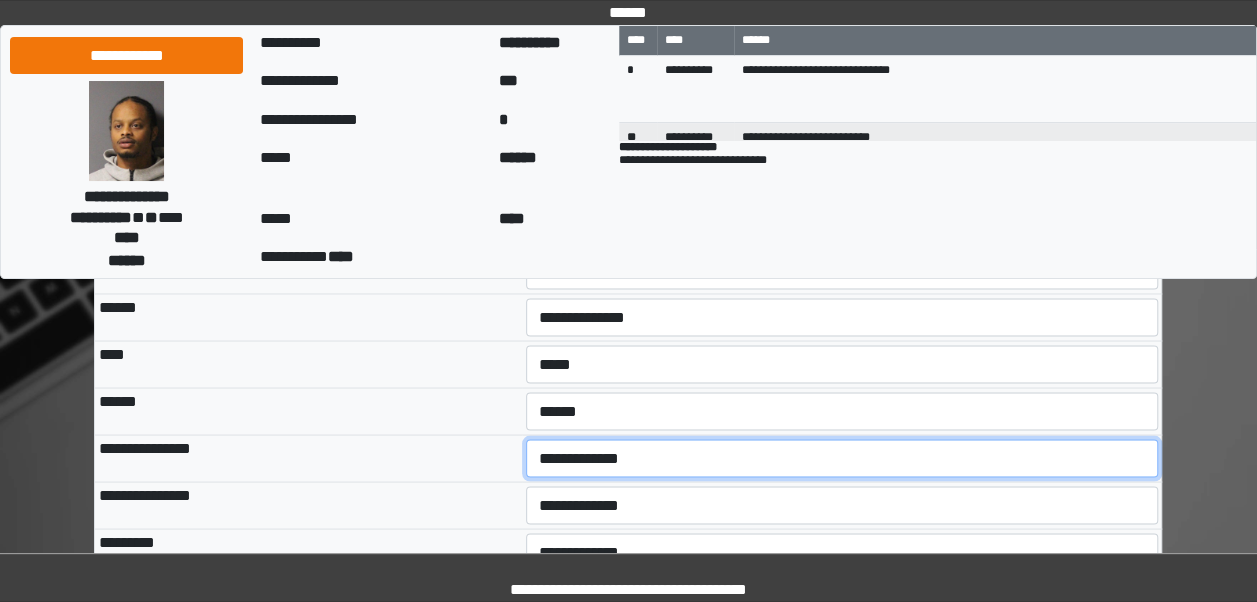 select on "***" 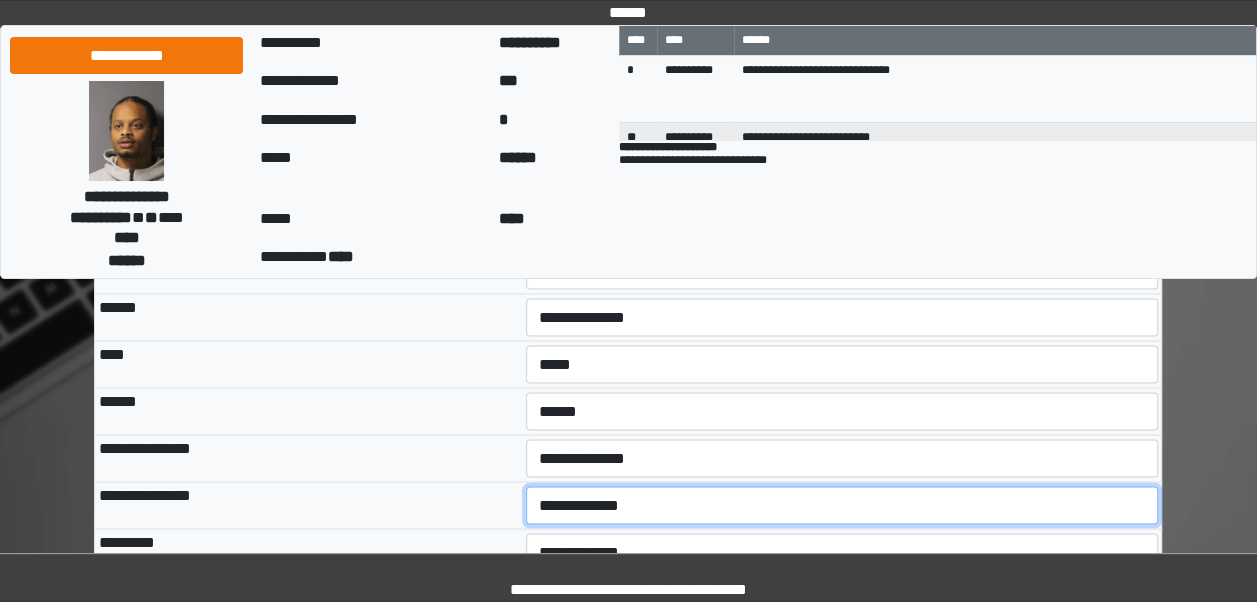 click on "**********" at bounding box center [842, 505] 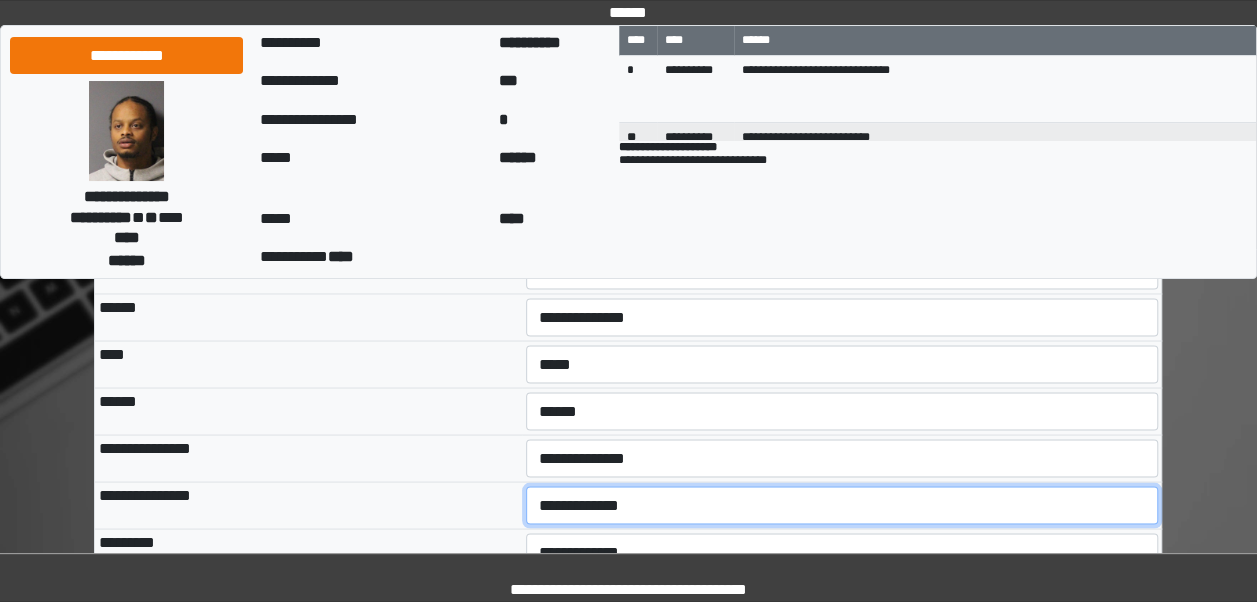 select on "***" 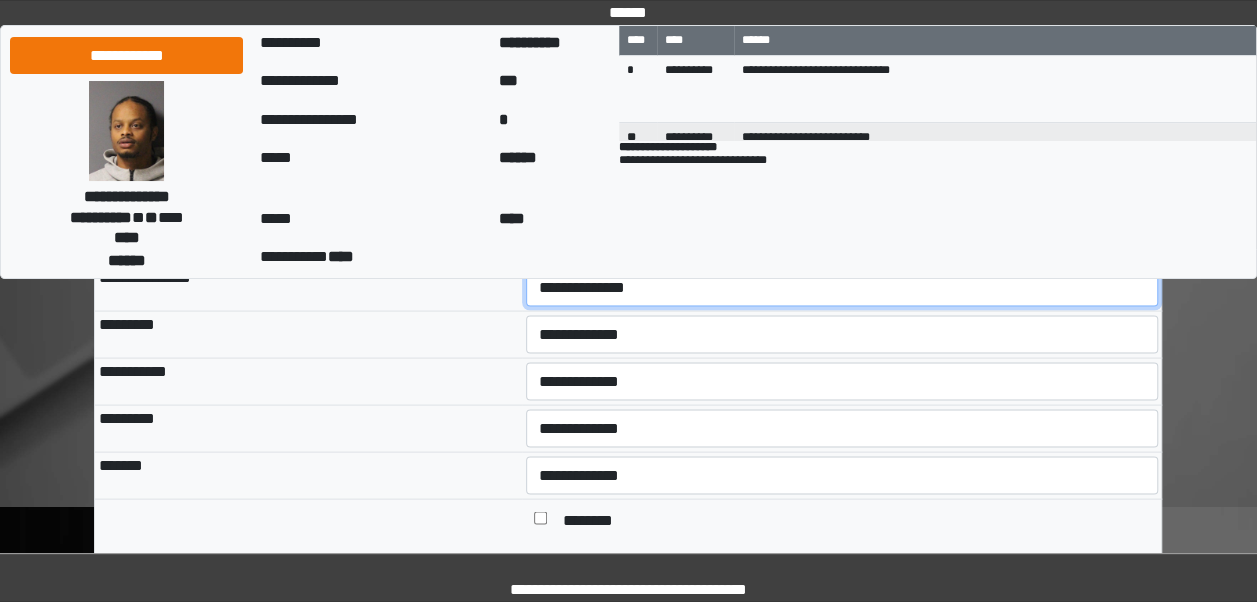 scroll, scrollTop: 1804, scrollLeft: 0, axis: vertical 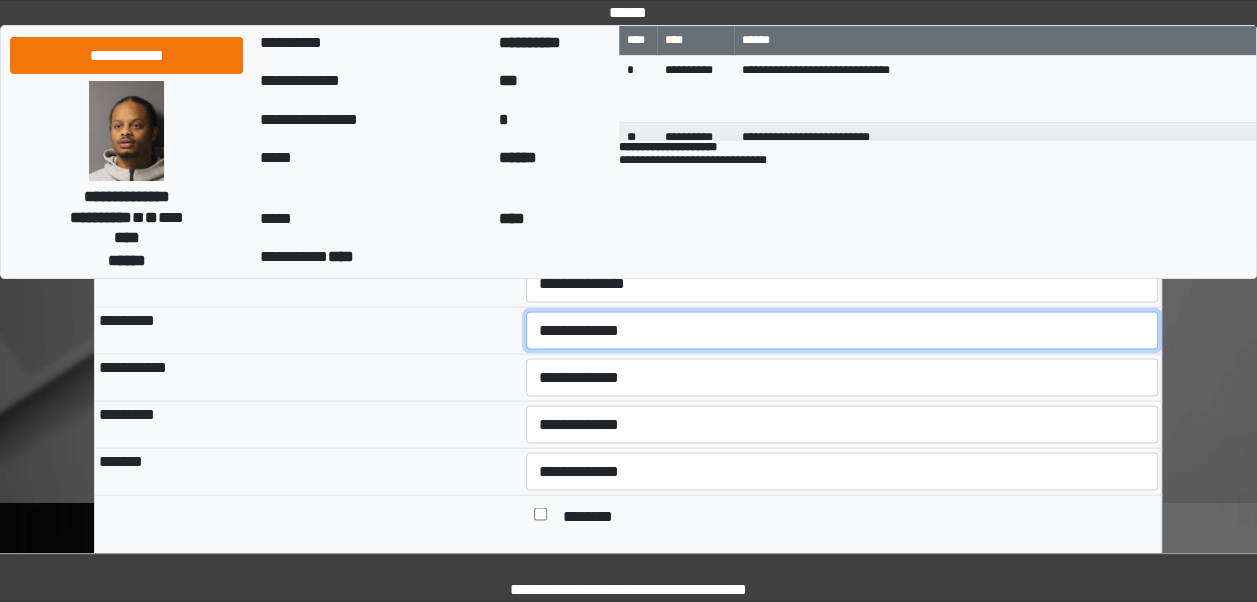 click on "**********" at bounding box center [842, 330] 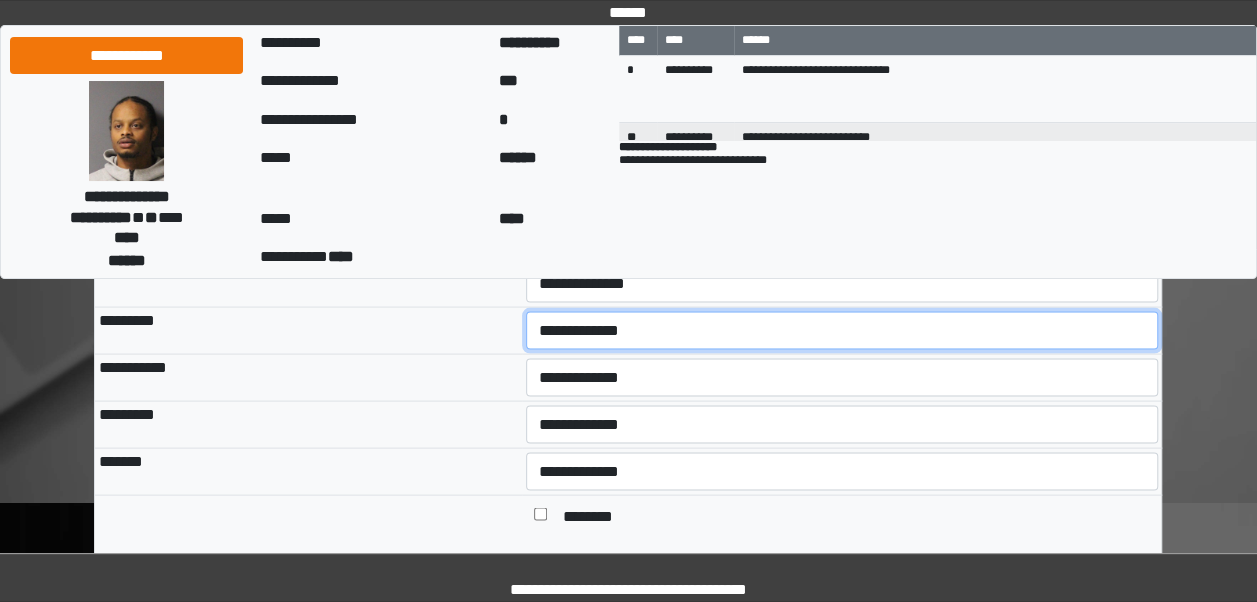 select on "***" 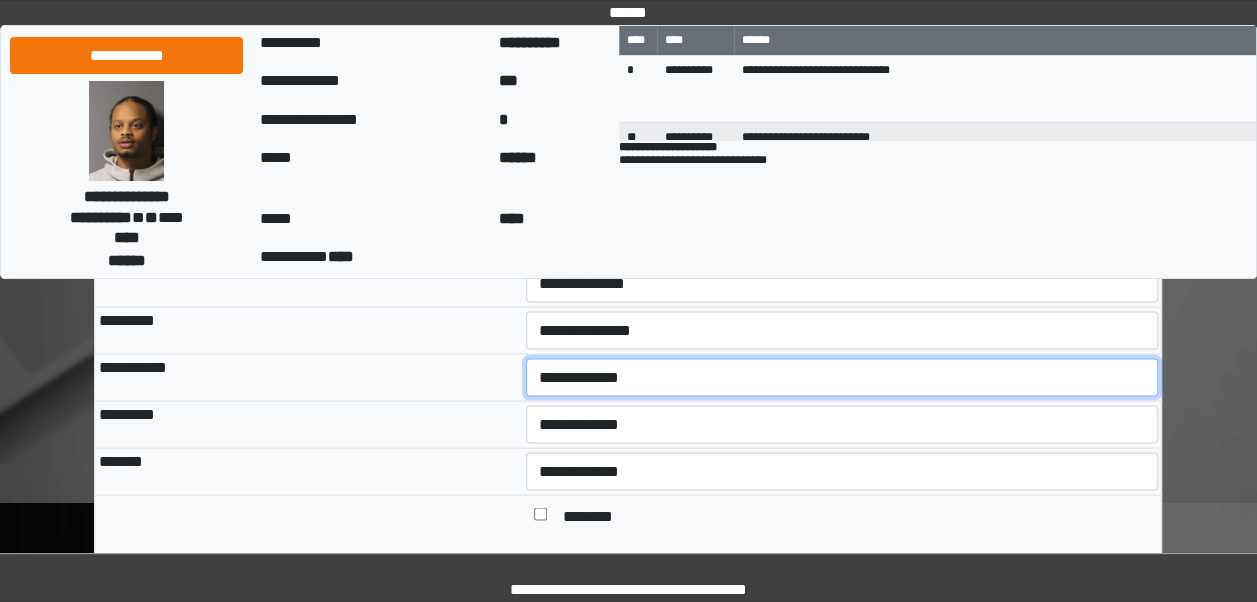 click on "**********" at bounding box center [842, 377] 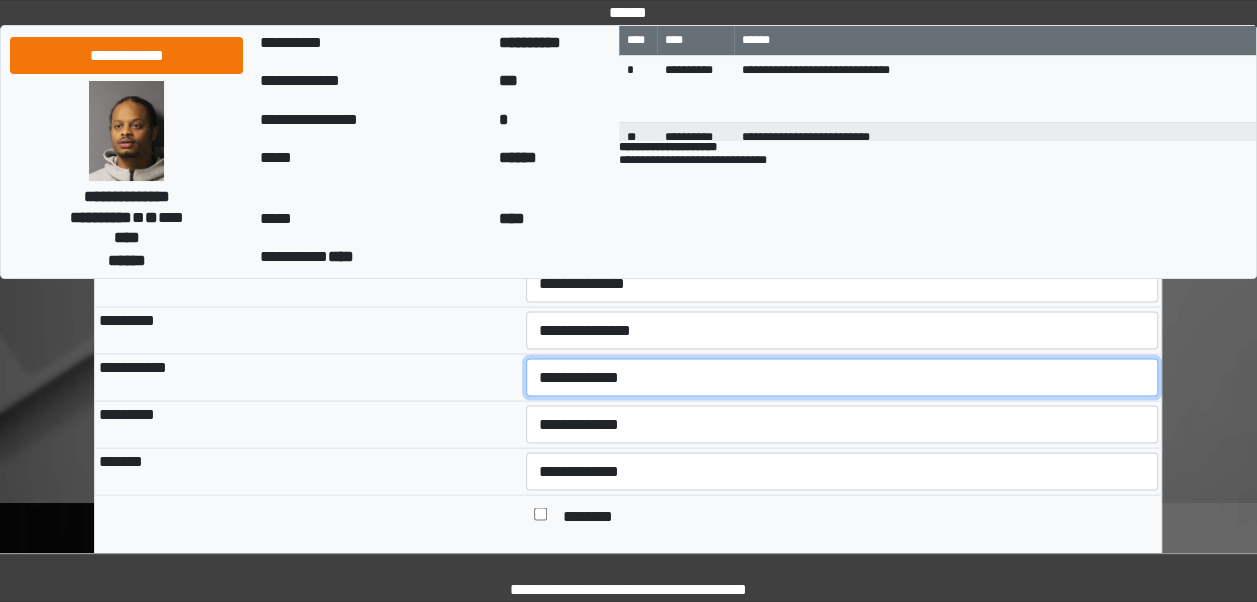 select on "***" 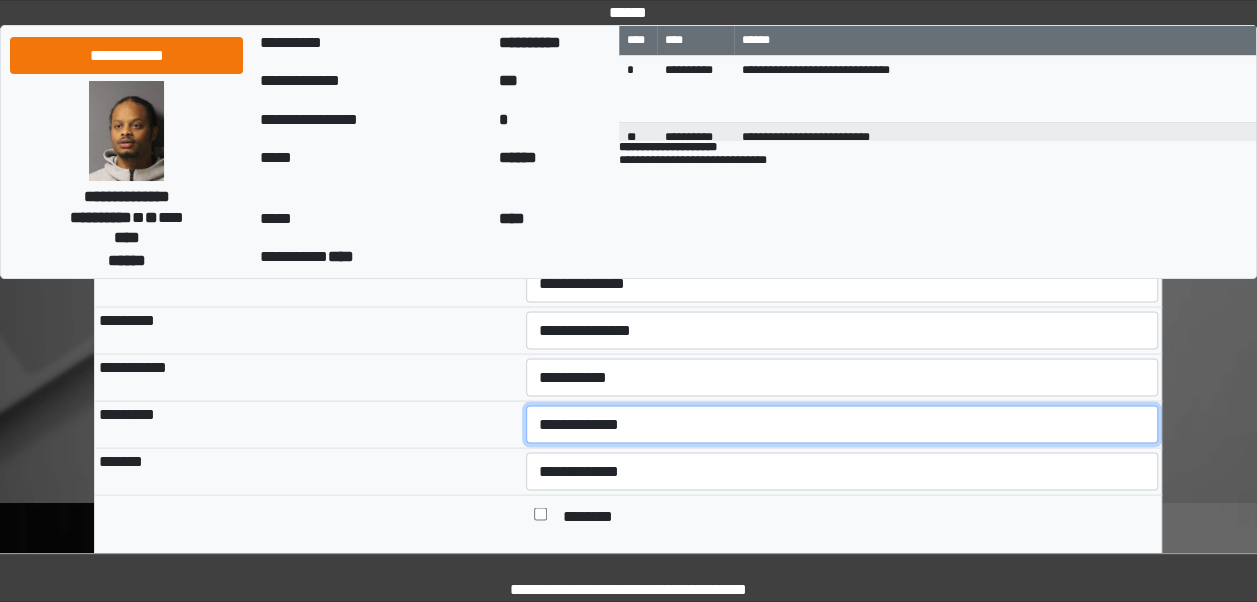 click on "**********" at bounding box center (842, 424) 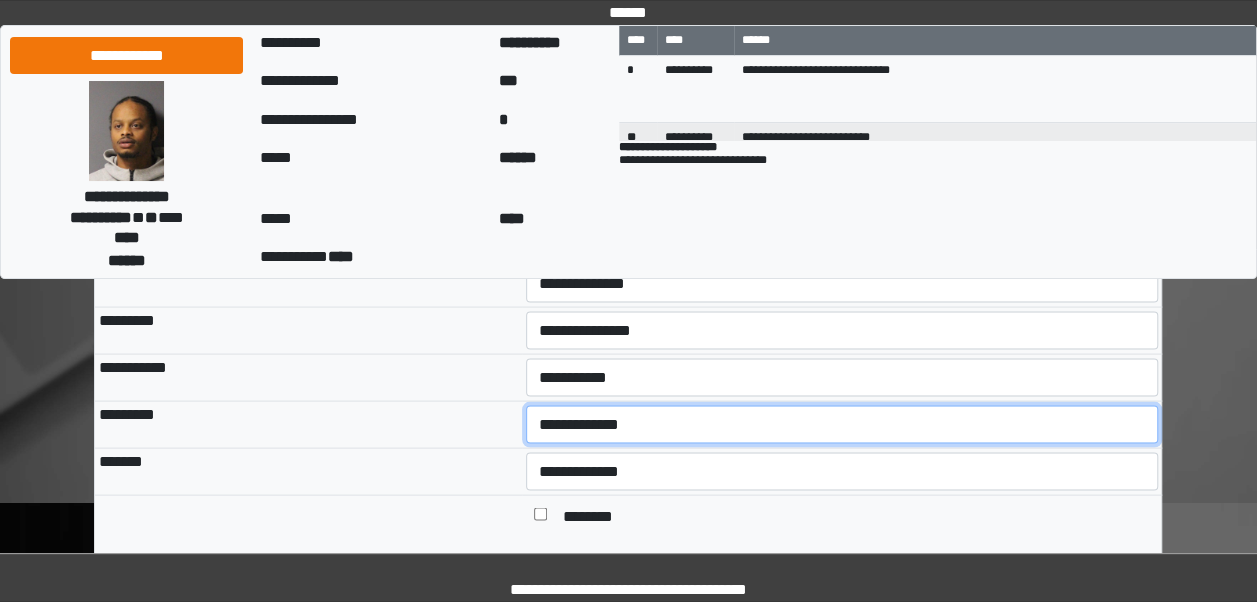 select on "***" 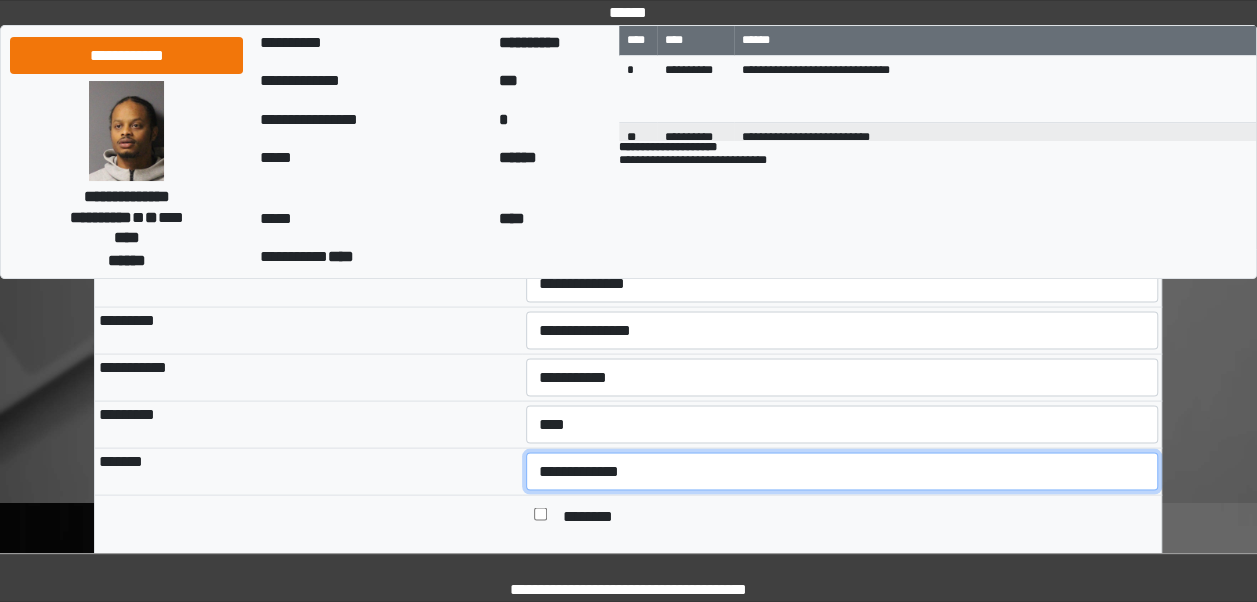 click on "**********" at bounding box center (842, 471) 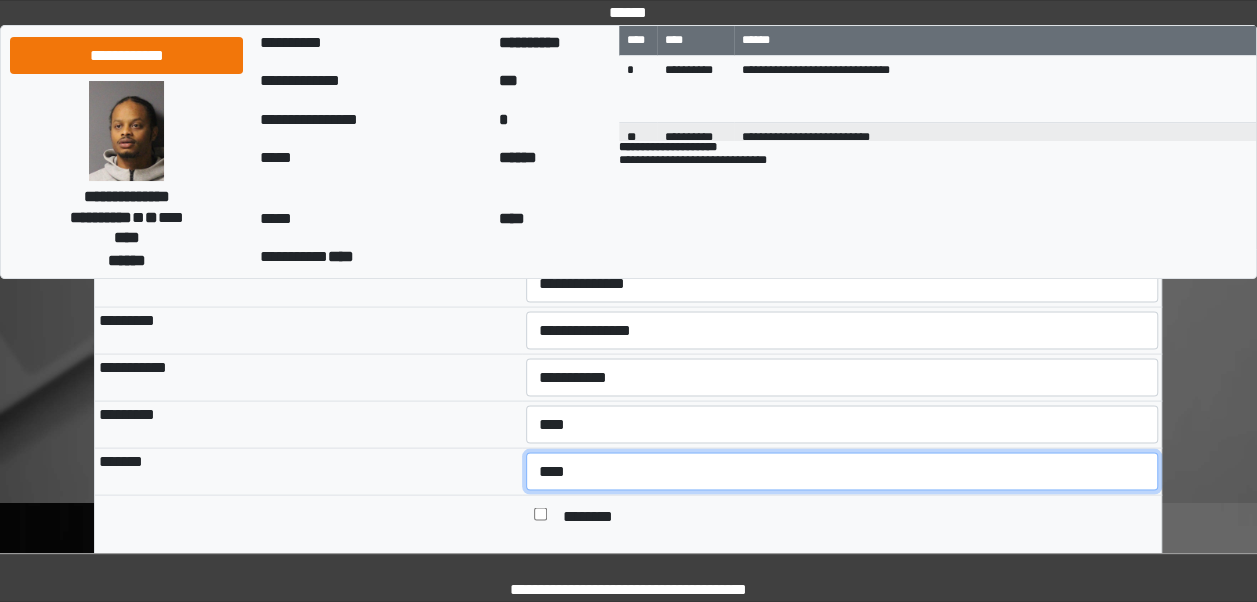 click on "**********" at bounding box center (842, 471) 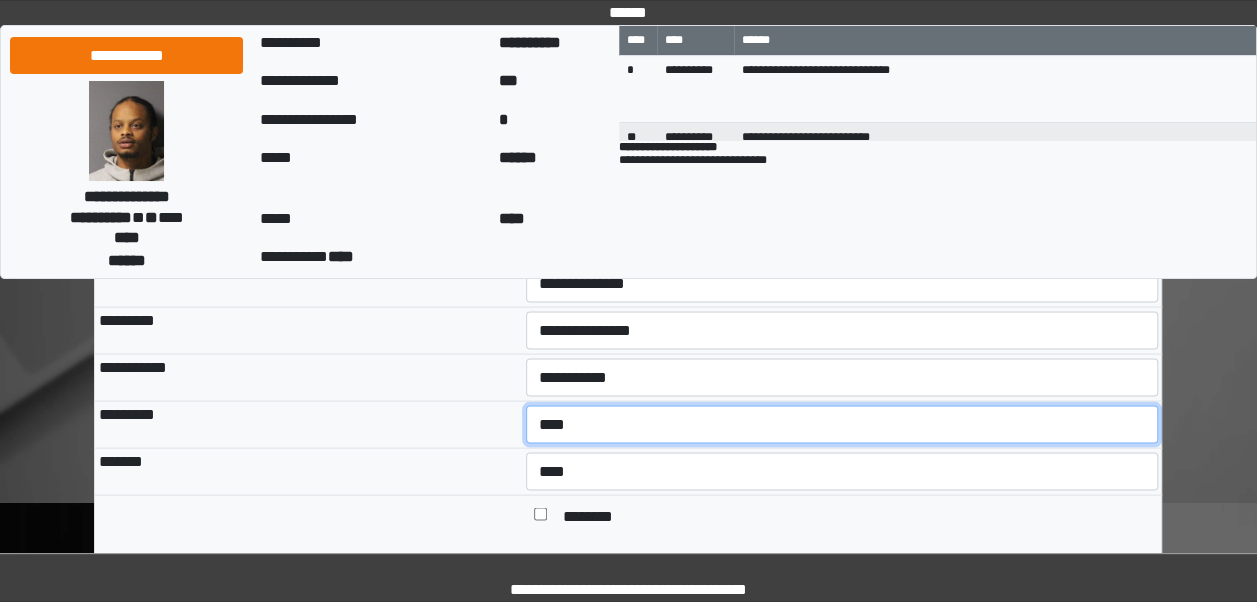 click on "**********" at bounding box center [842, 424] 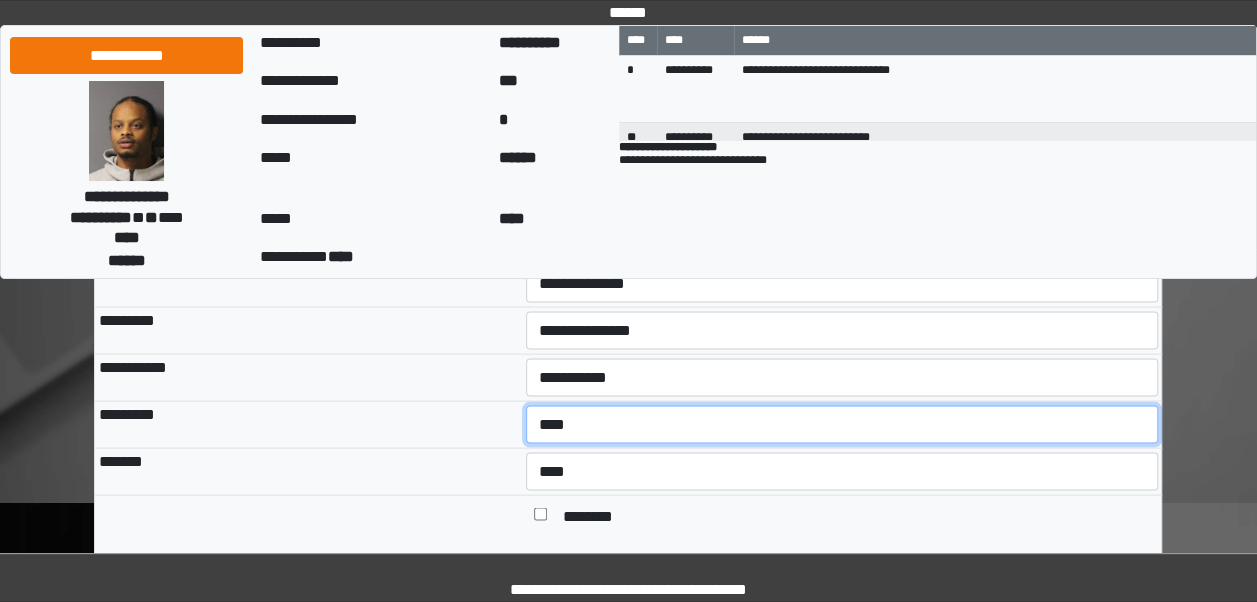 click on "**********" at bounding box center [842, 424] 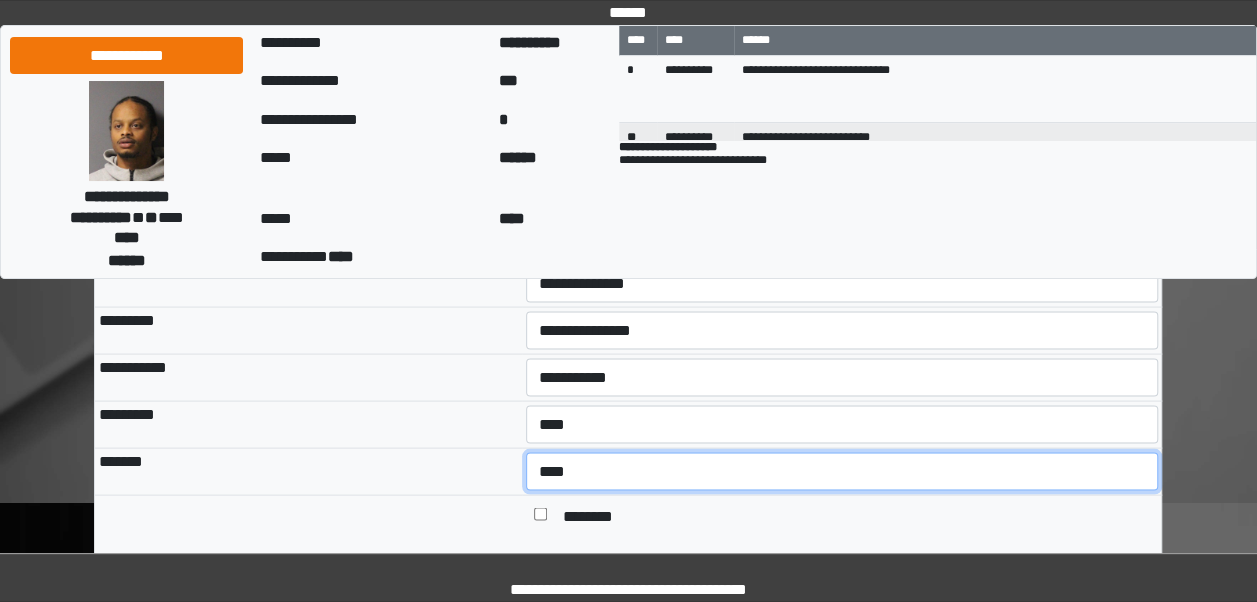 click on "**********" at bounding box center [842, 471] 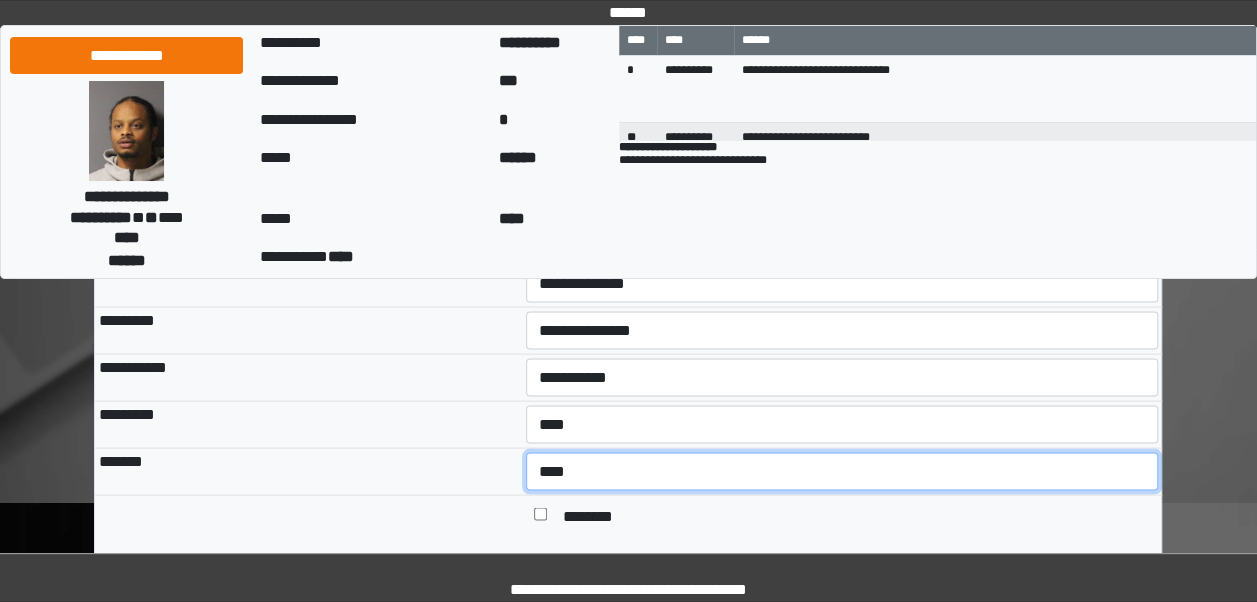 select on "***" 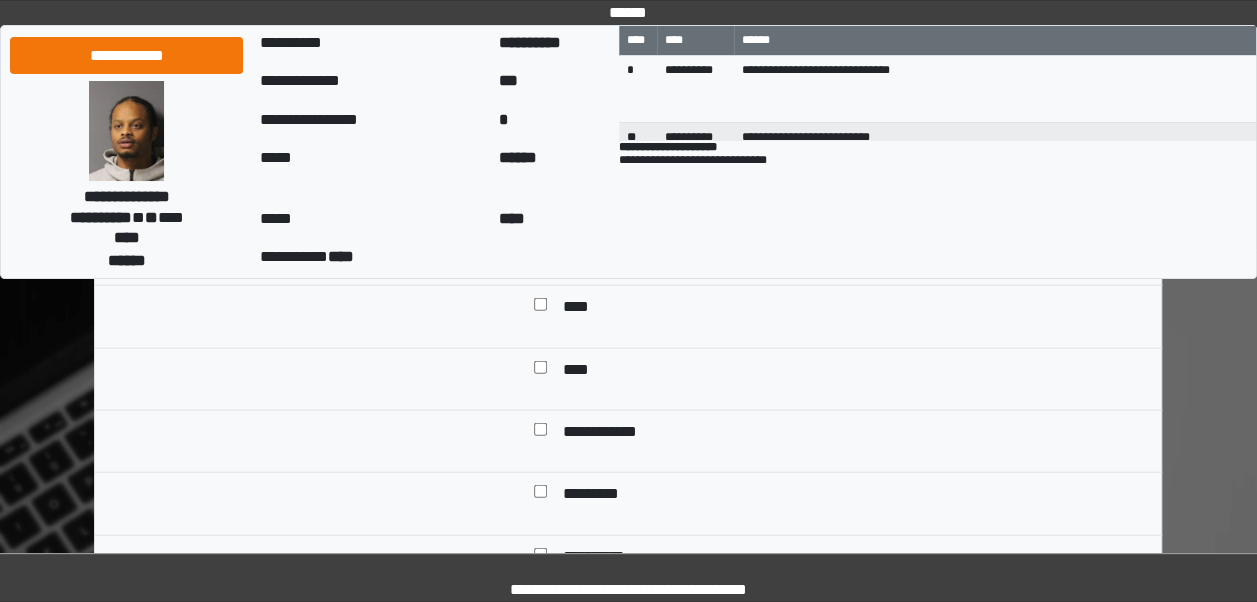 scroll, scrollTop: 2090, scrollLeft: 0, axis: vertical 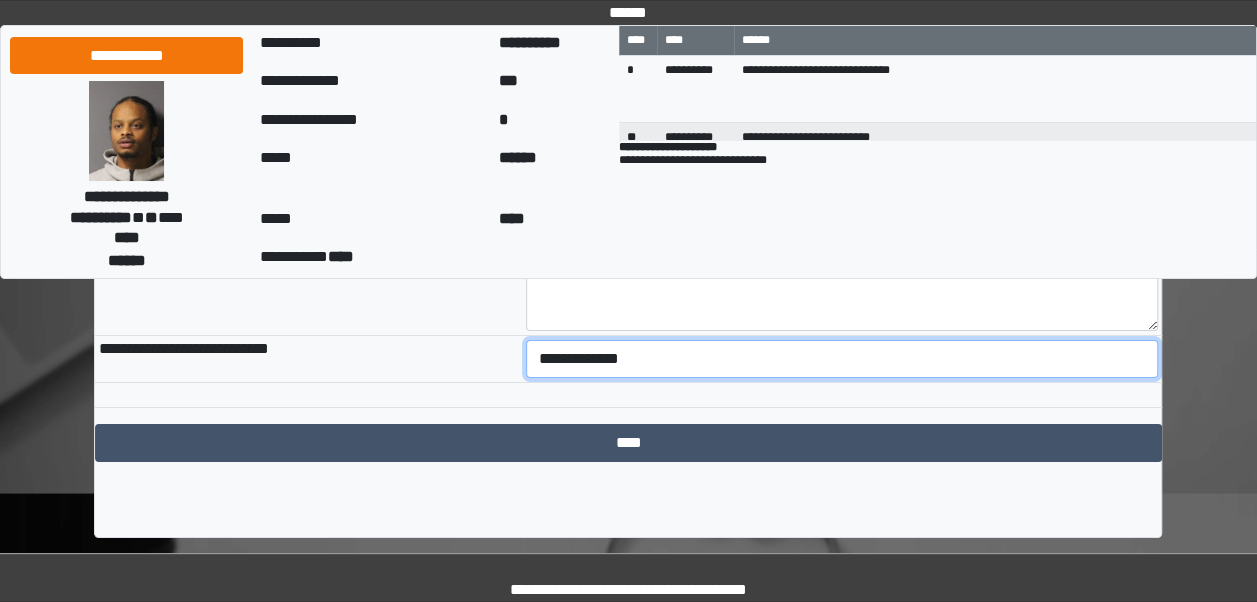 click on "**********" at bounding box center (842, 359) 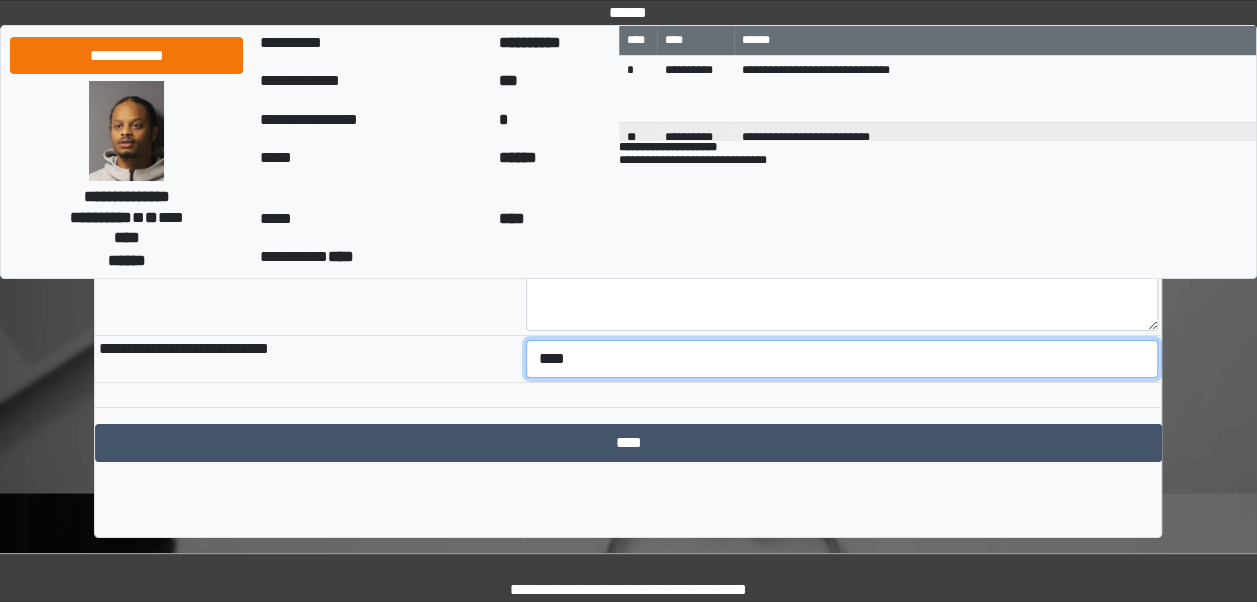 click on "**********" at bounding box center (842, 359) 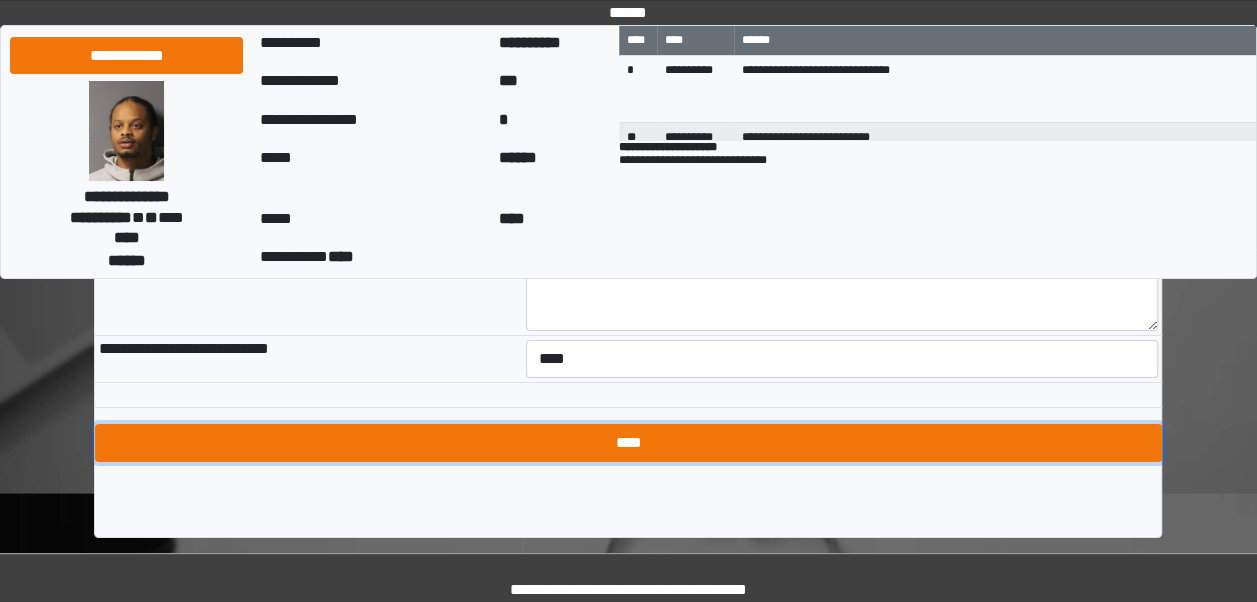 click on "****" at bounding box center (628, 443) 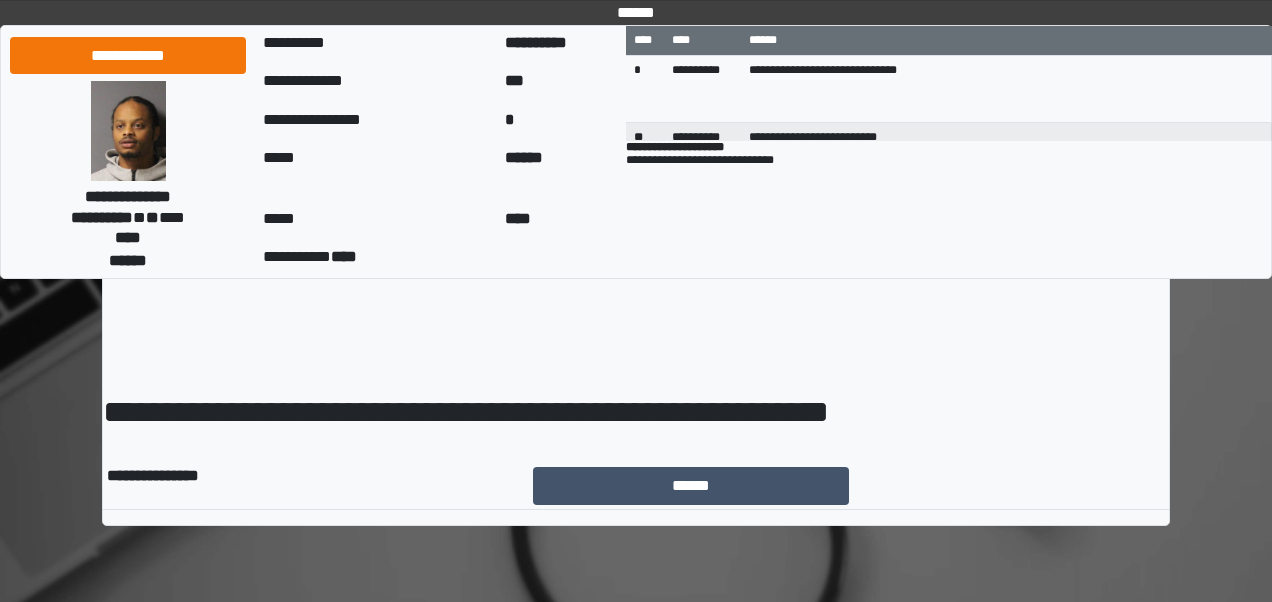 scroll, scrollTop: 0, scrollLeft: 0, axis: both 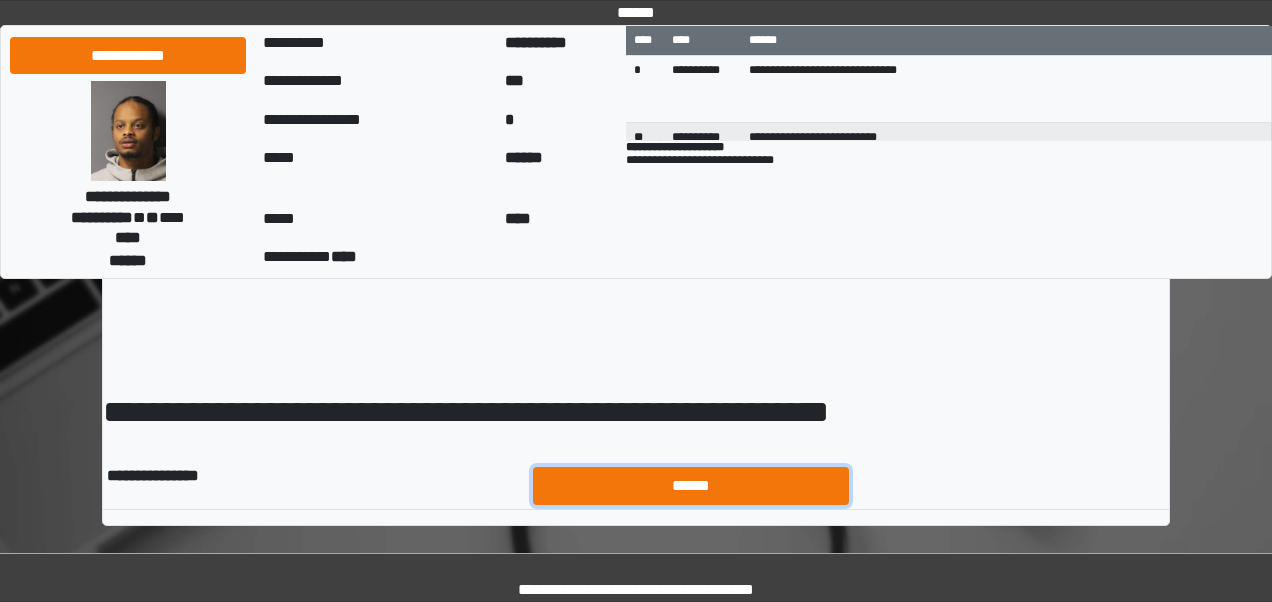 click on "******" at bounding box center [691, 485] 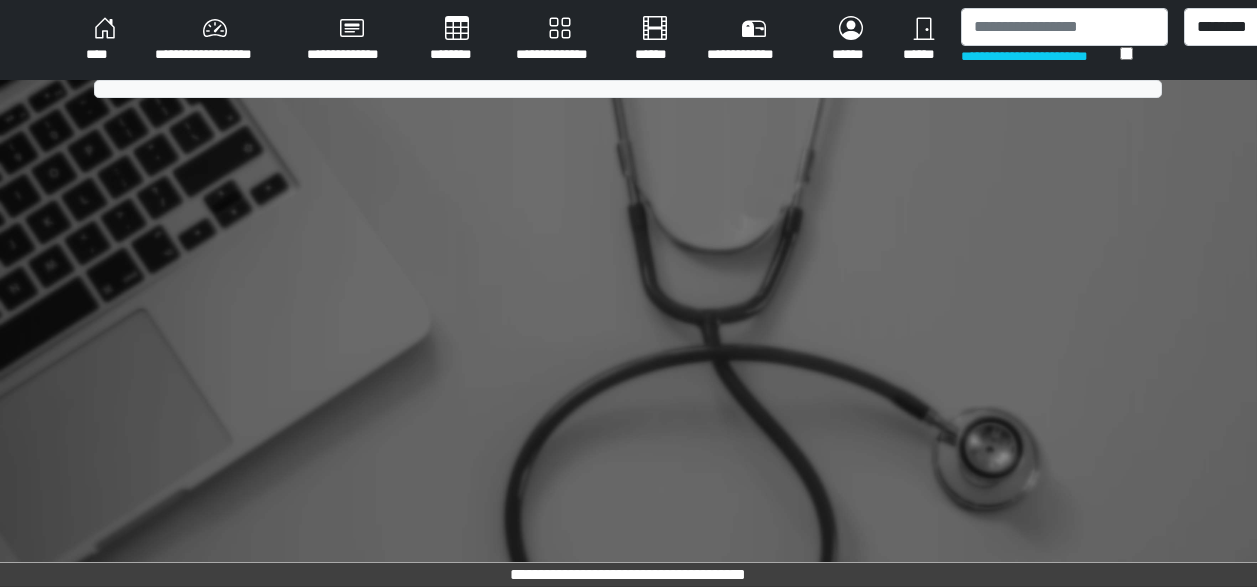 scroll, scrollTop: 0, scrollLeft: 0, axis: both 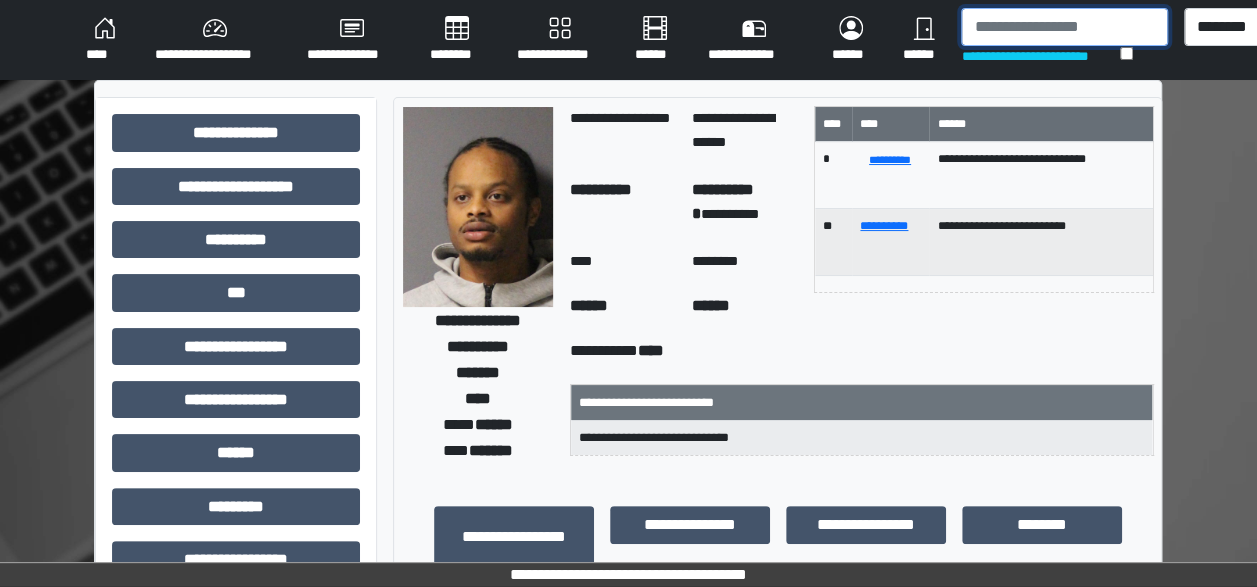 click at bounding box center [1064, 27] 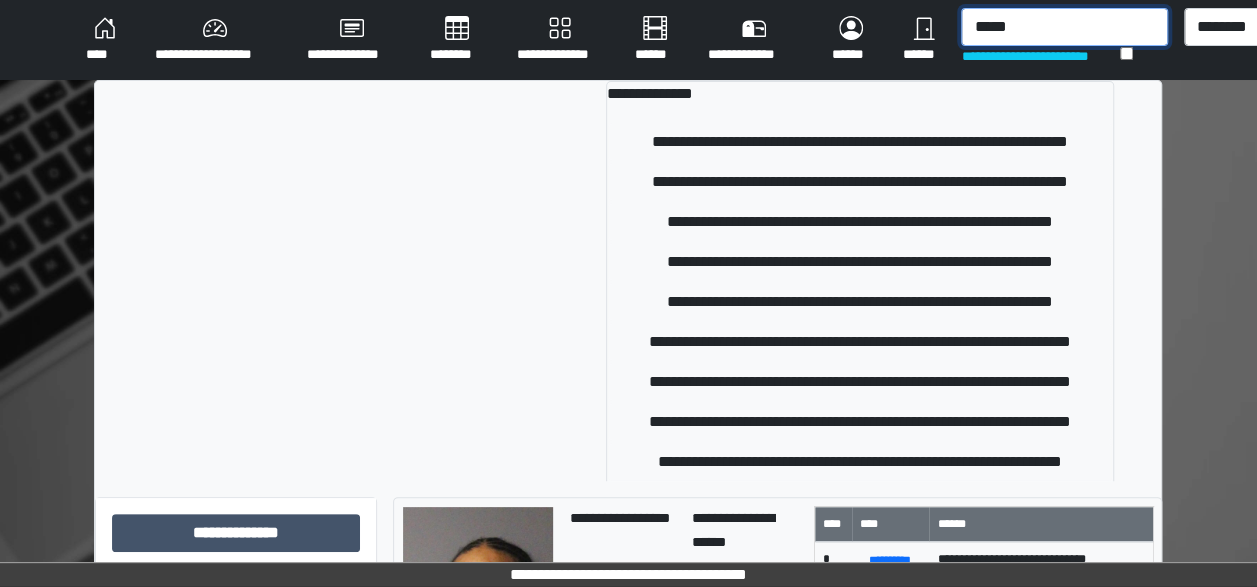 type on "*****" 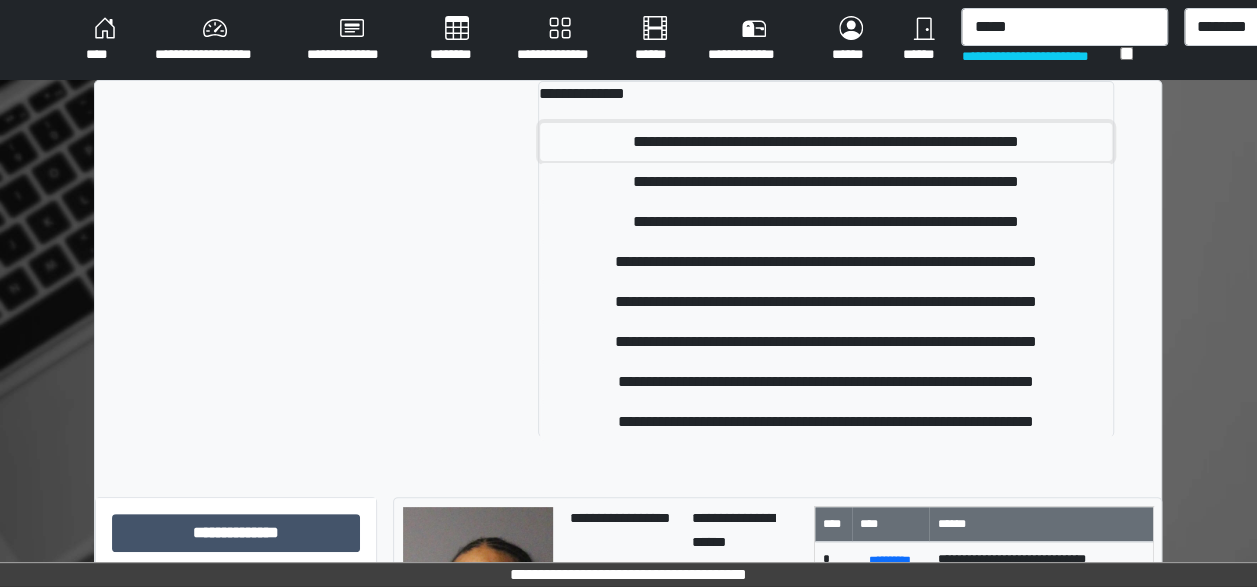 click on "**********" at bounding box center (826, 142) 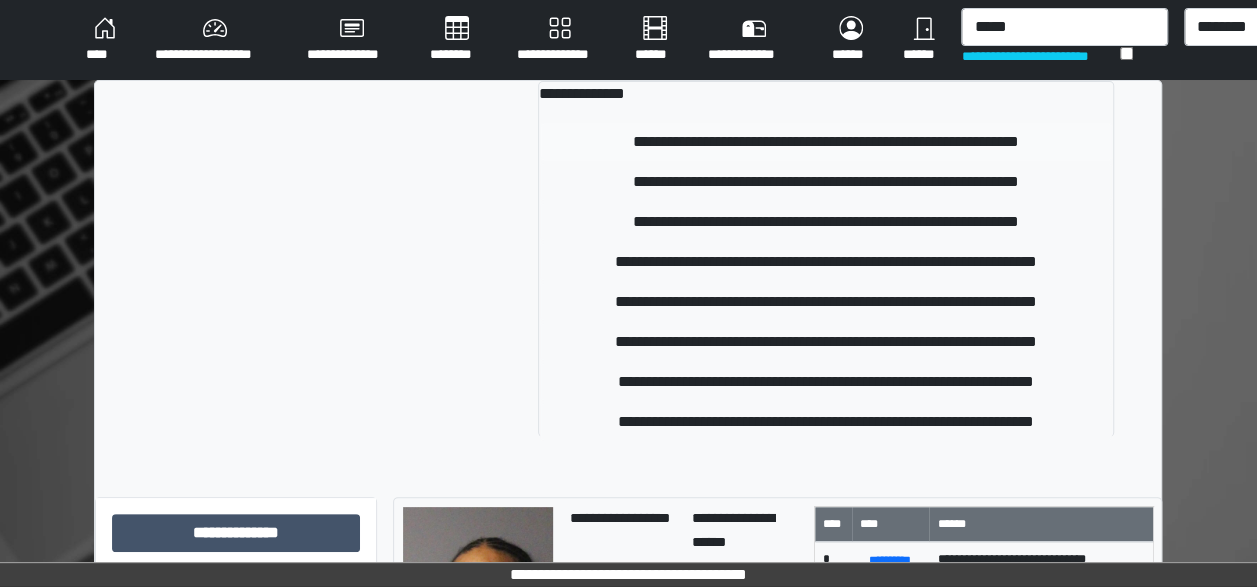 type 